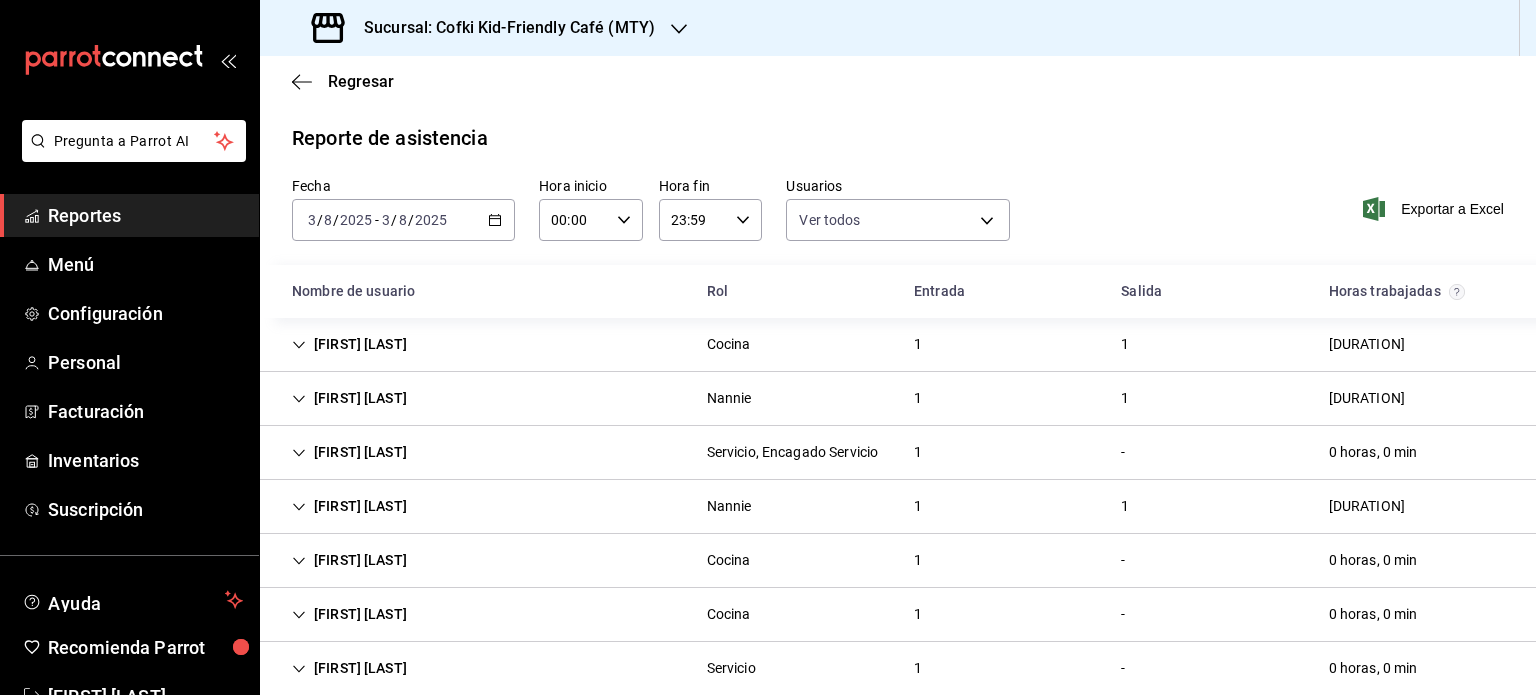 scroll, scrollTop: 0, scrollLeft: 0, axis: both 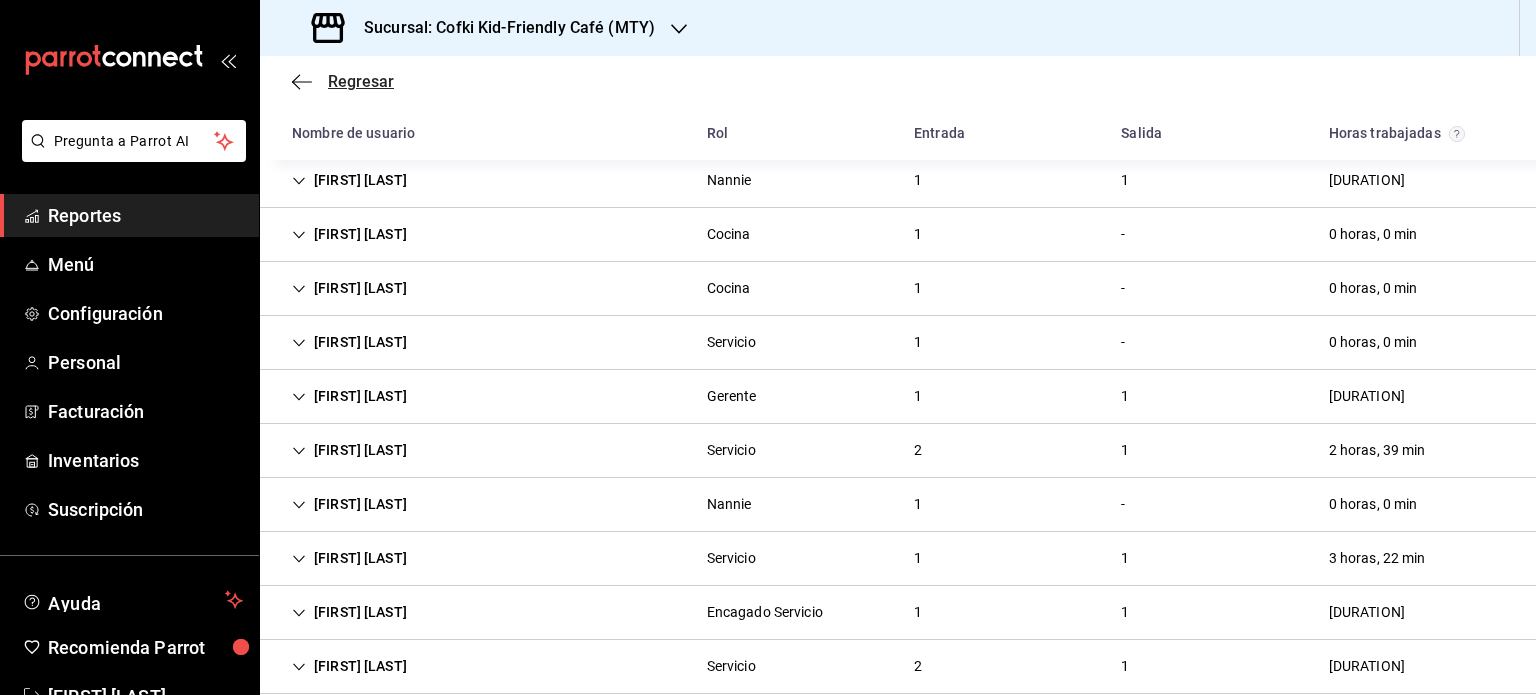 click 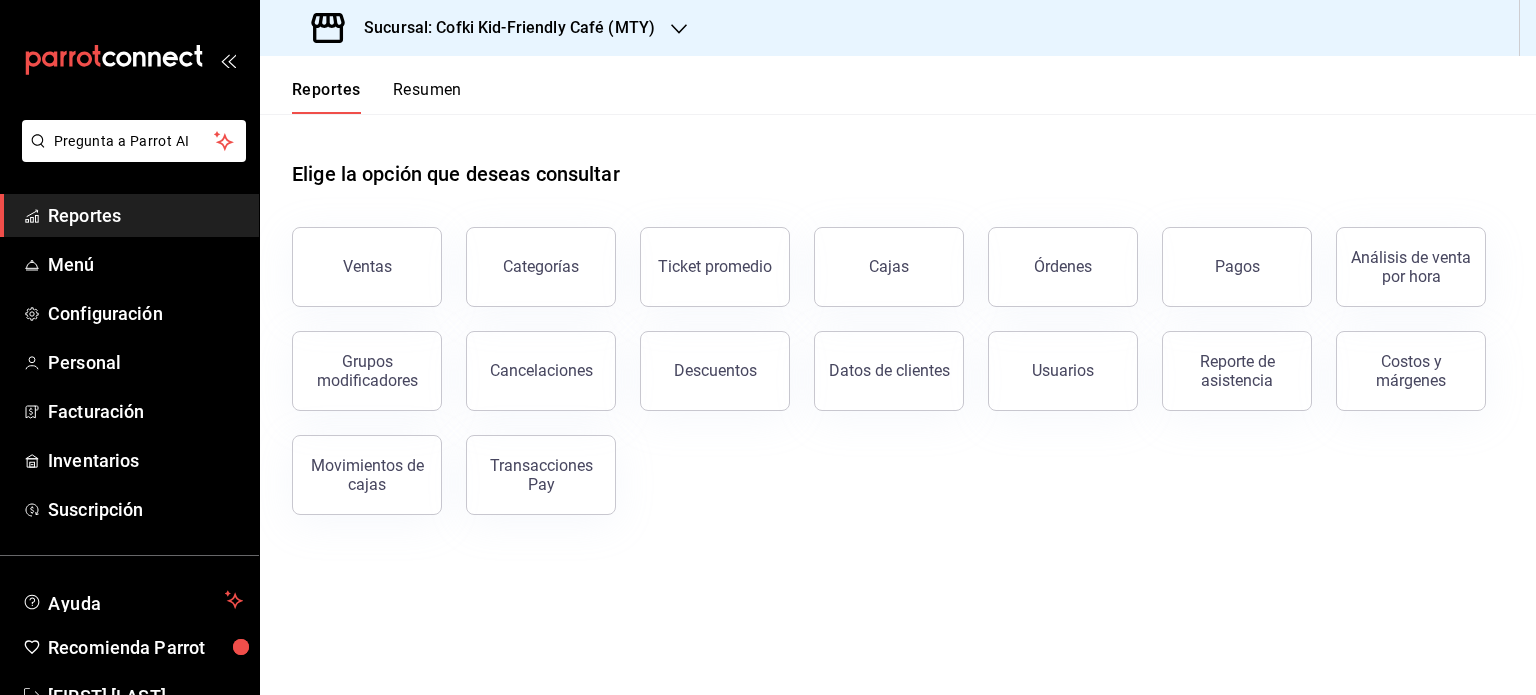 click on "Resumen" at bounding box center (427, 97) 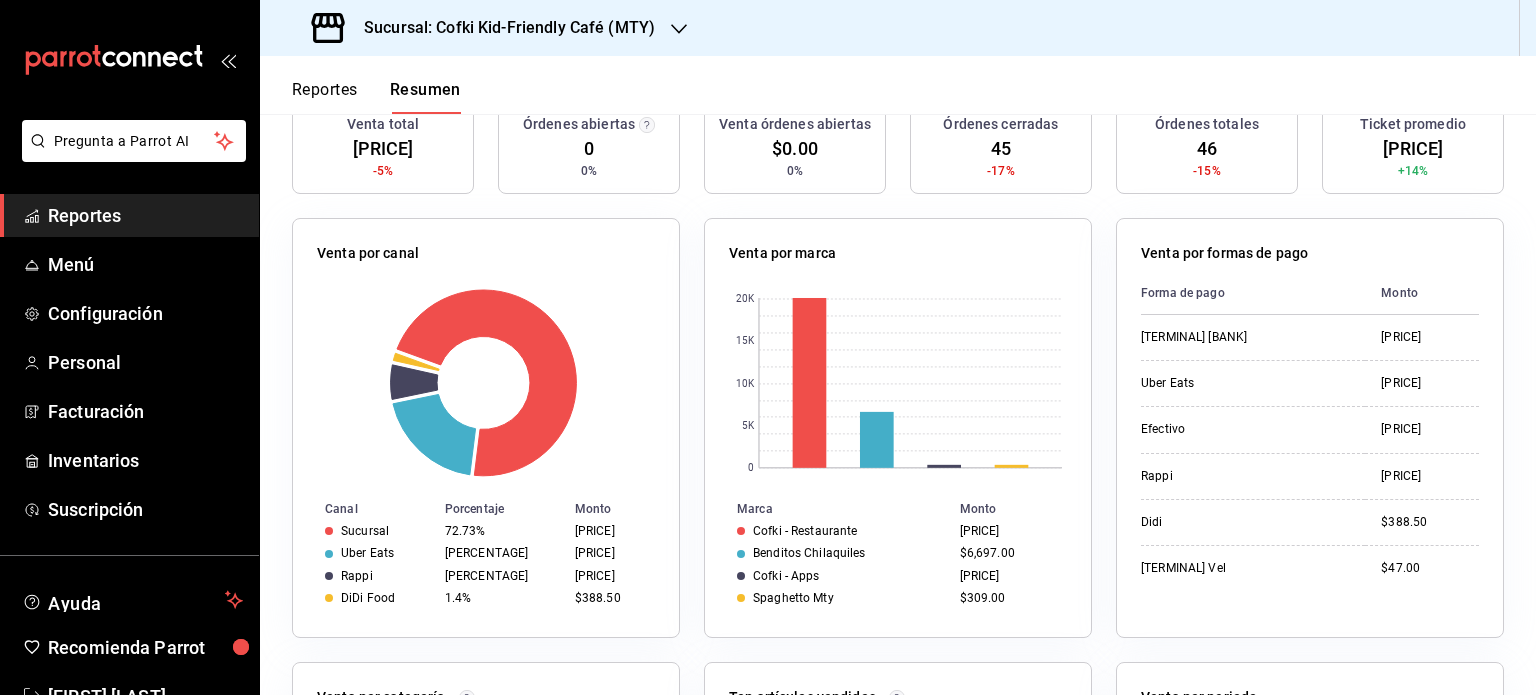 scroll, scrollTop: 0, scrollLeft: 0, axis: both 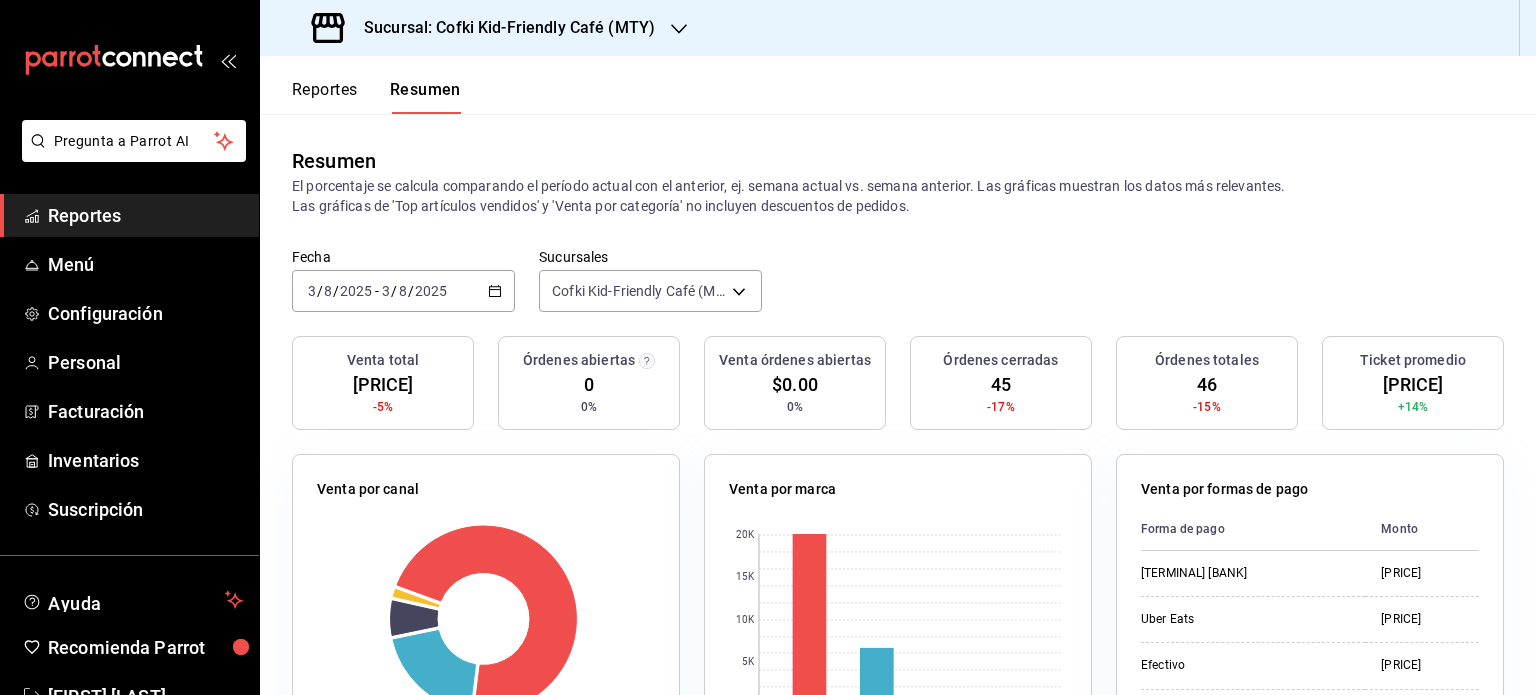 click 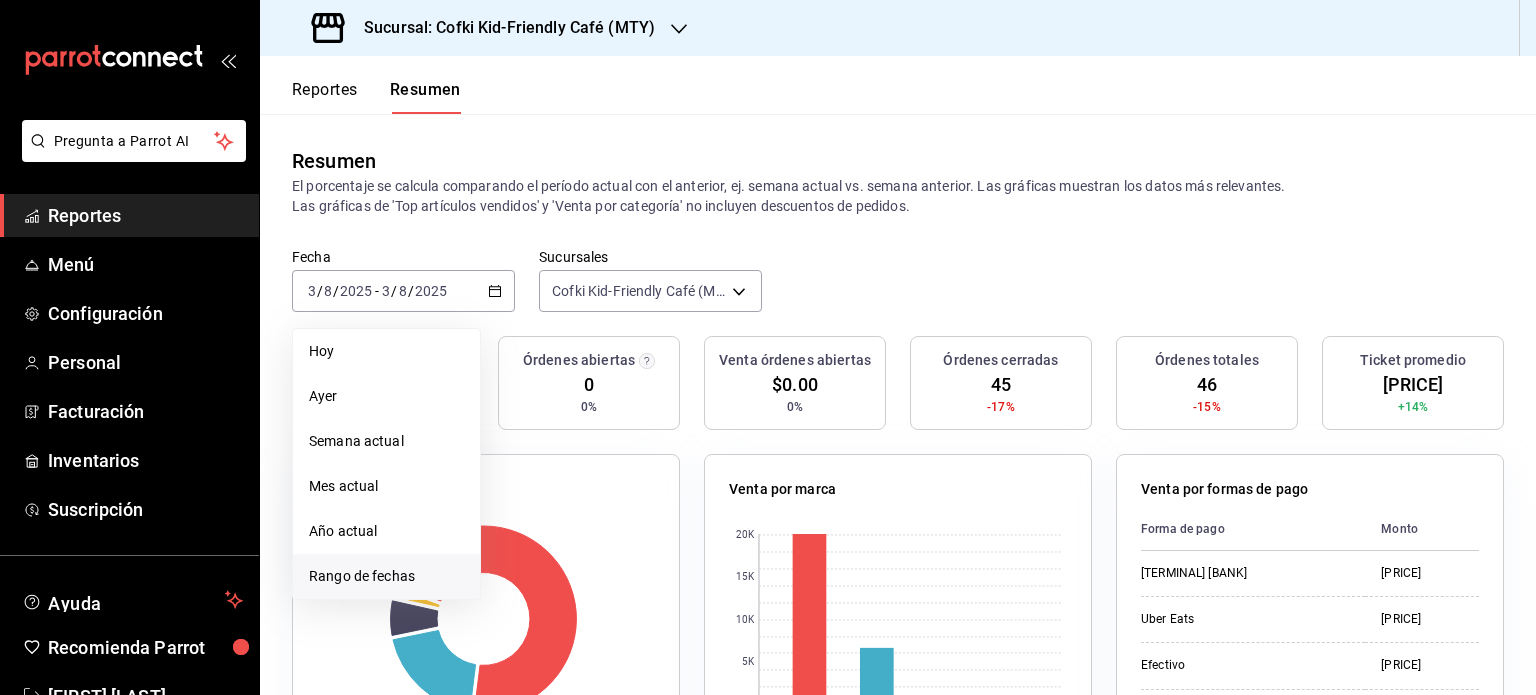 click on "Rango de fechas" at bounding box center [386, 576] 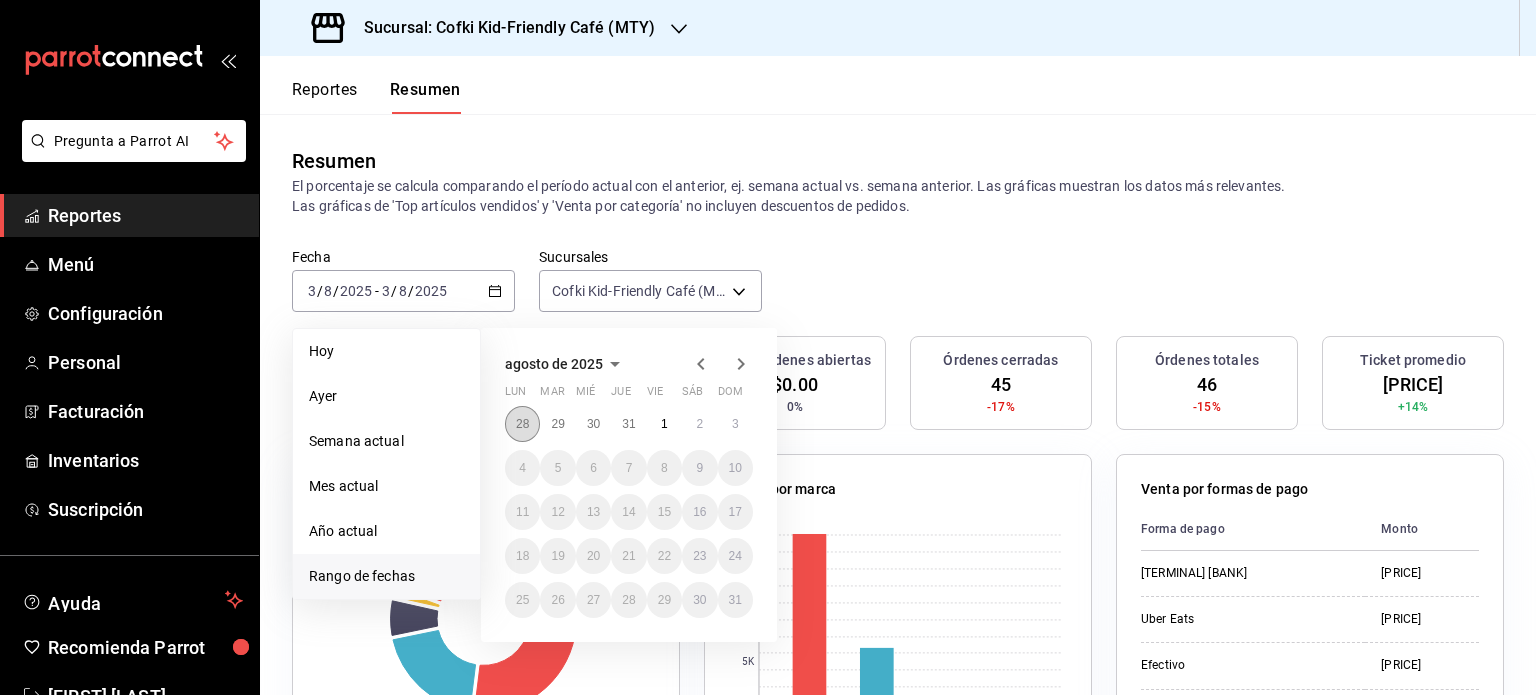 click on "28" at bounding box center (522, 424) 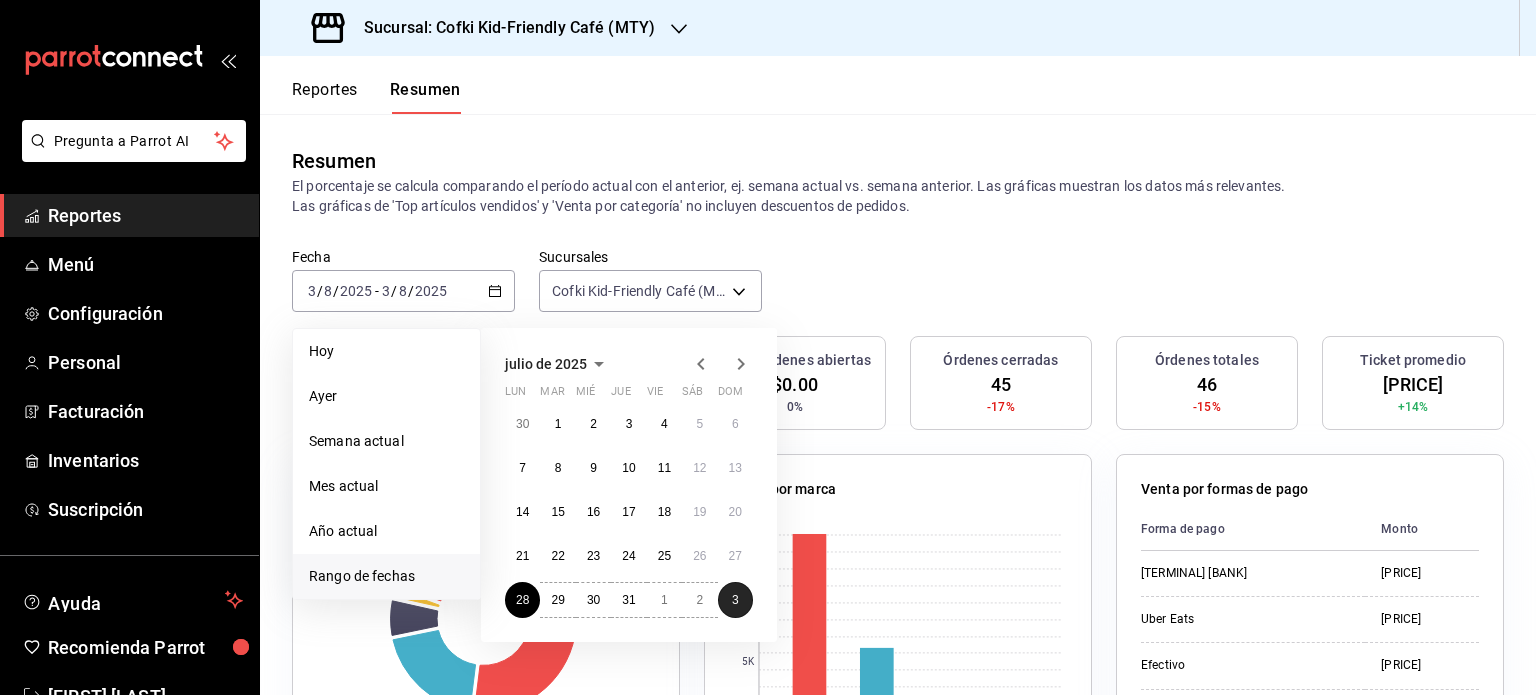 click on "3" at bounding box center (735, 600) 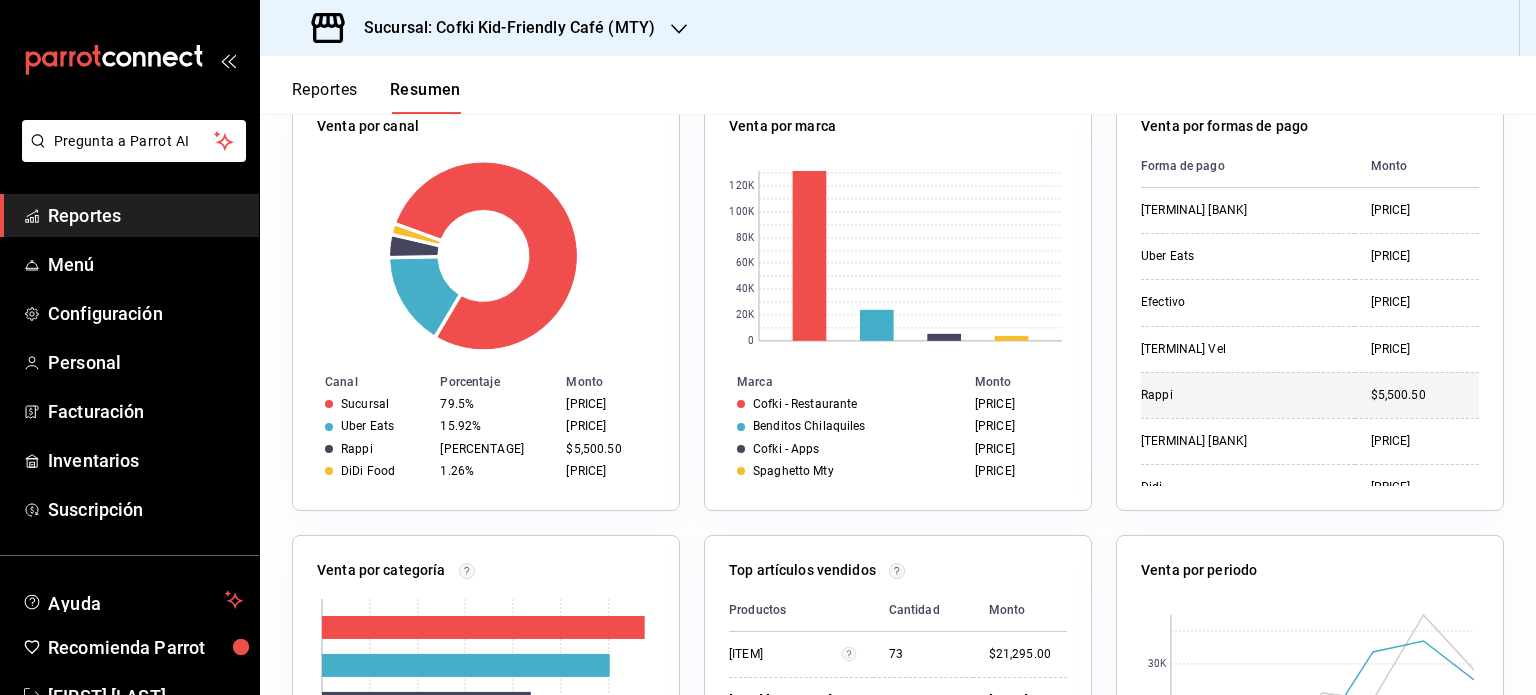 scroll, scrollTop: 218, scrollLeft: 0, axis: vertical 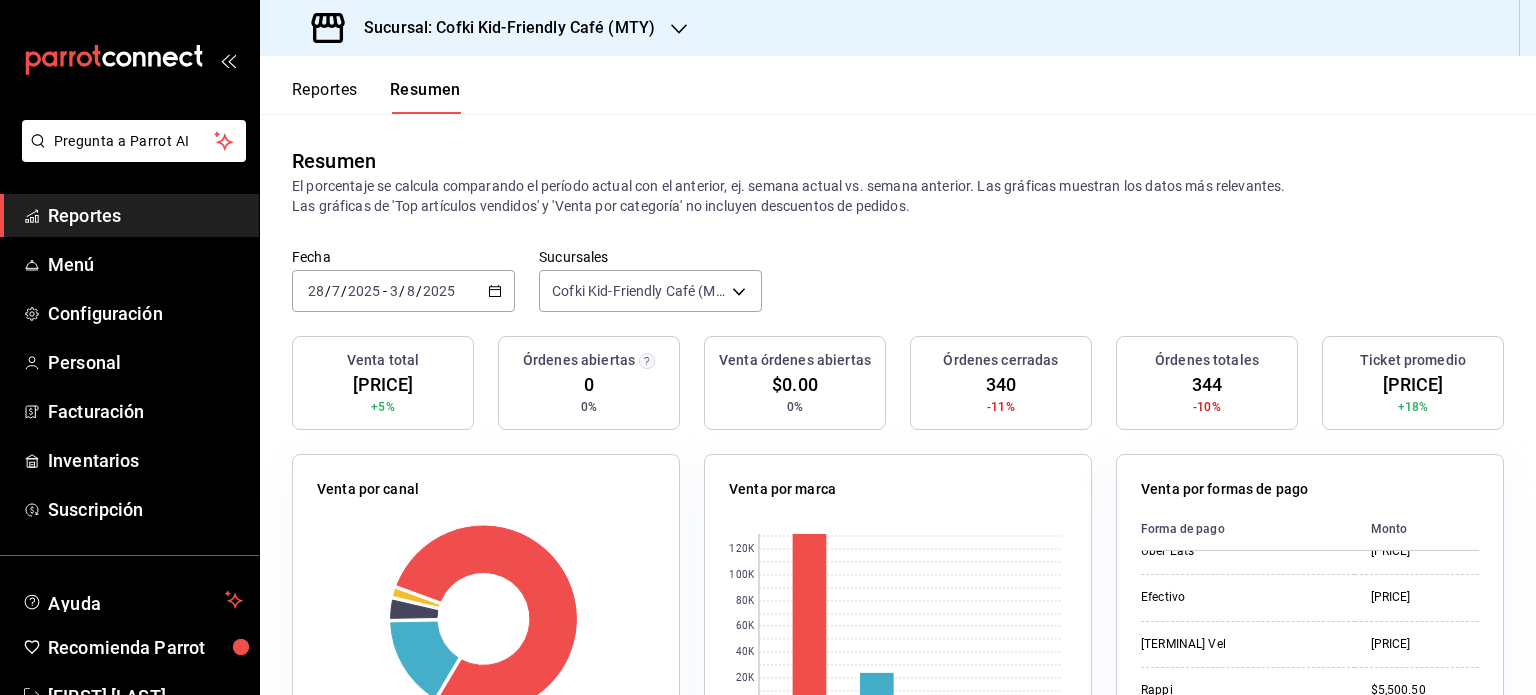 click on "[DATE] [DATE] - [DATE] [DATE]" at bounding box center (403, 291) 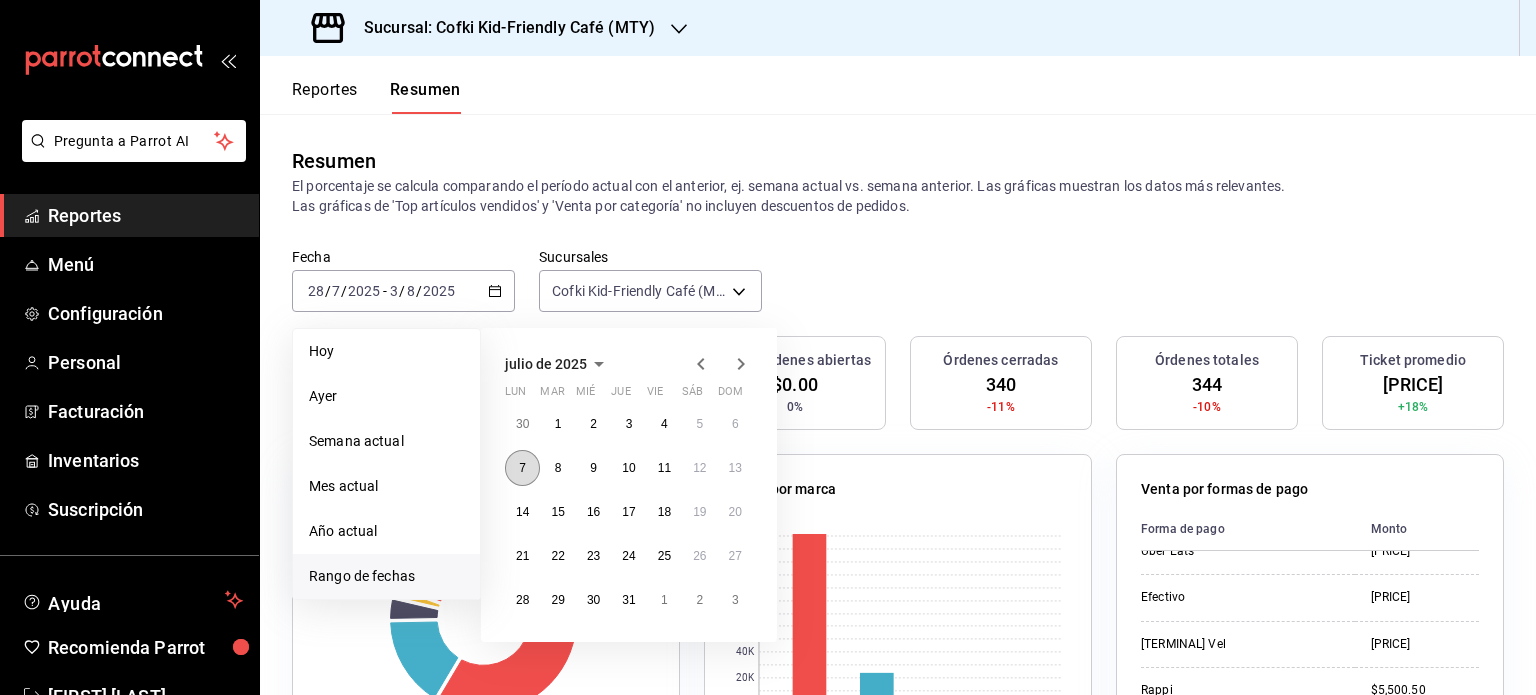 click on "7" at bounding box center [522, 468] 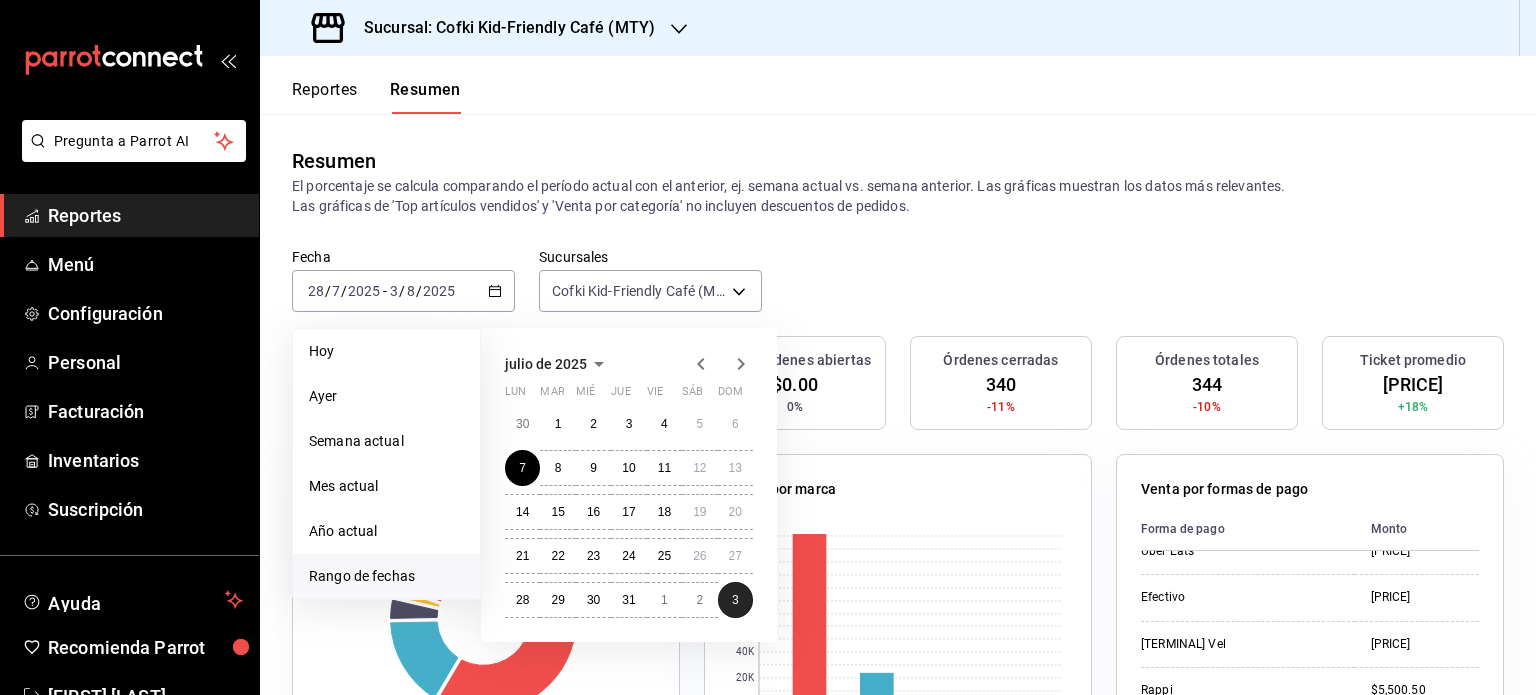 click on "3" at bounding box center (735, 600) 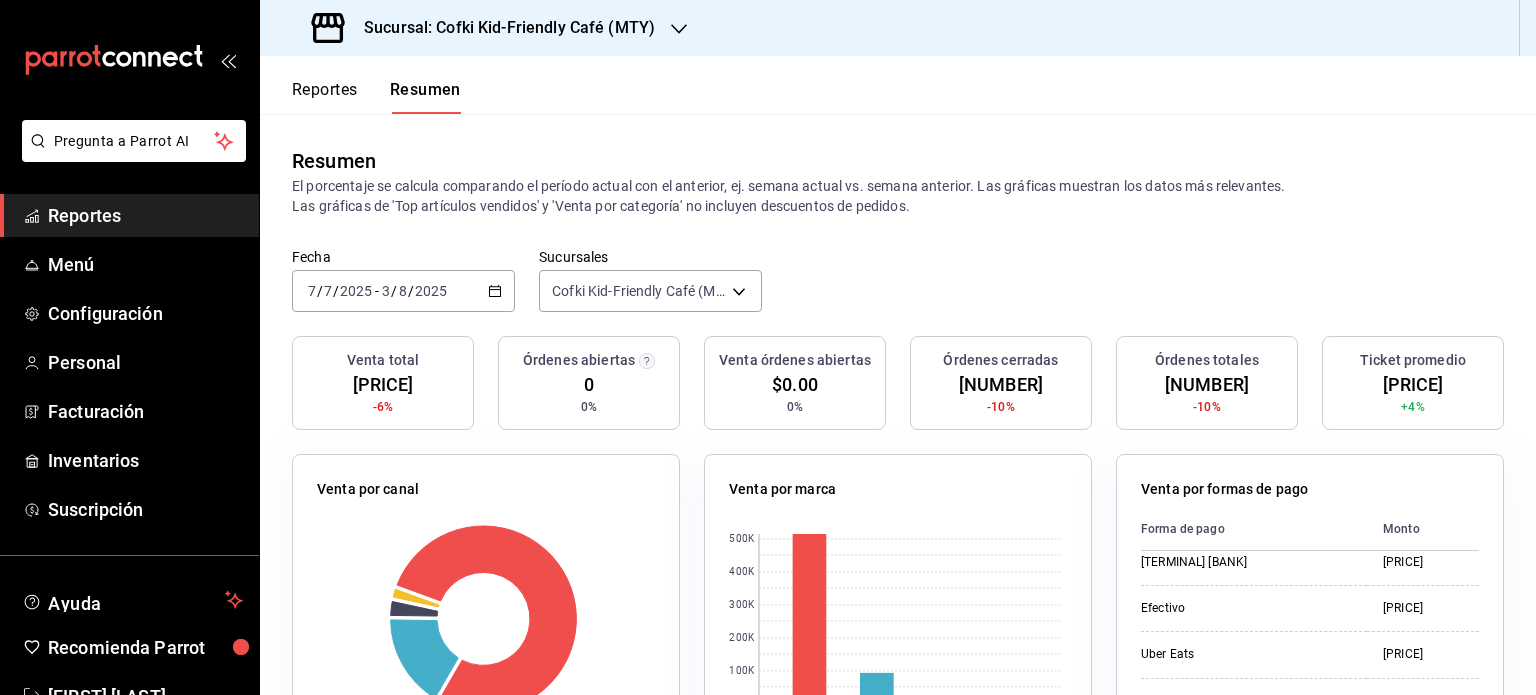scroll, scrollTop: 0, scrollLeft: 0, axis: both 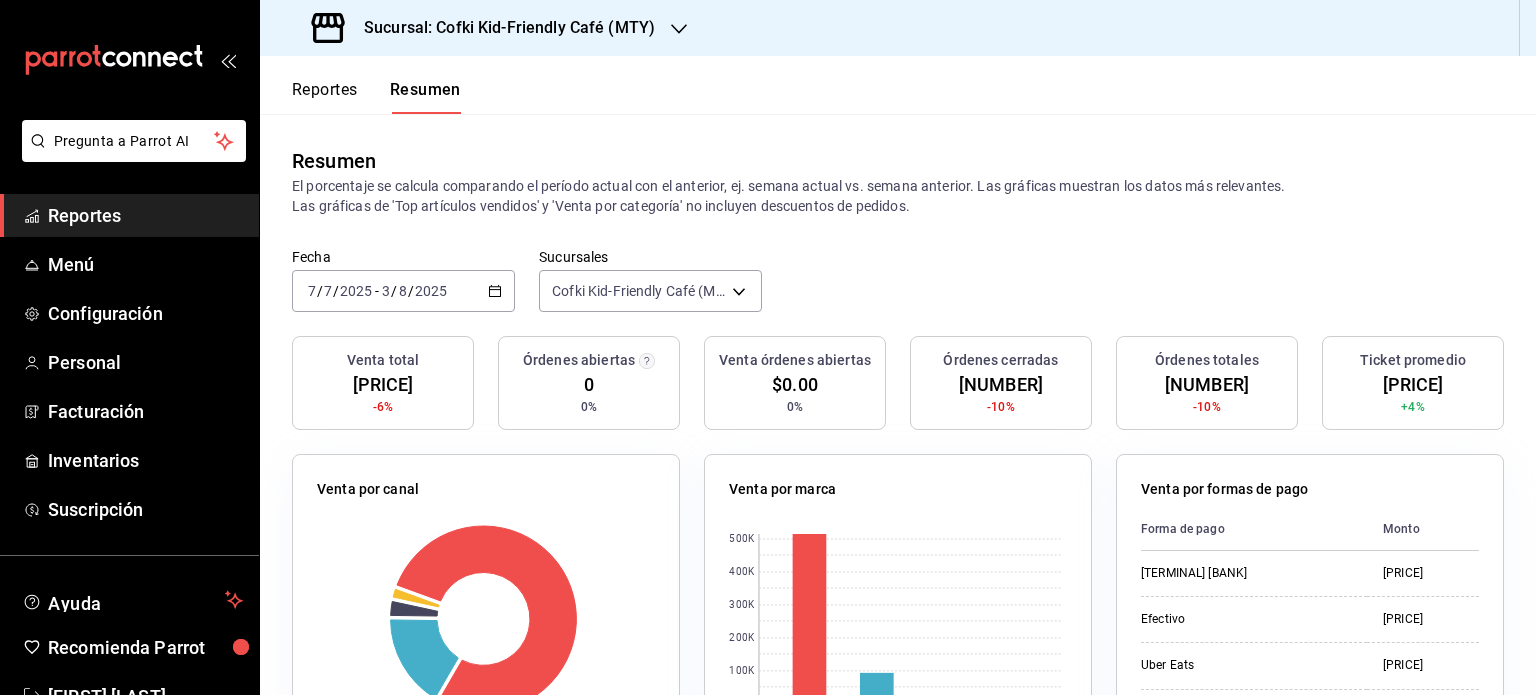 click 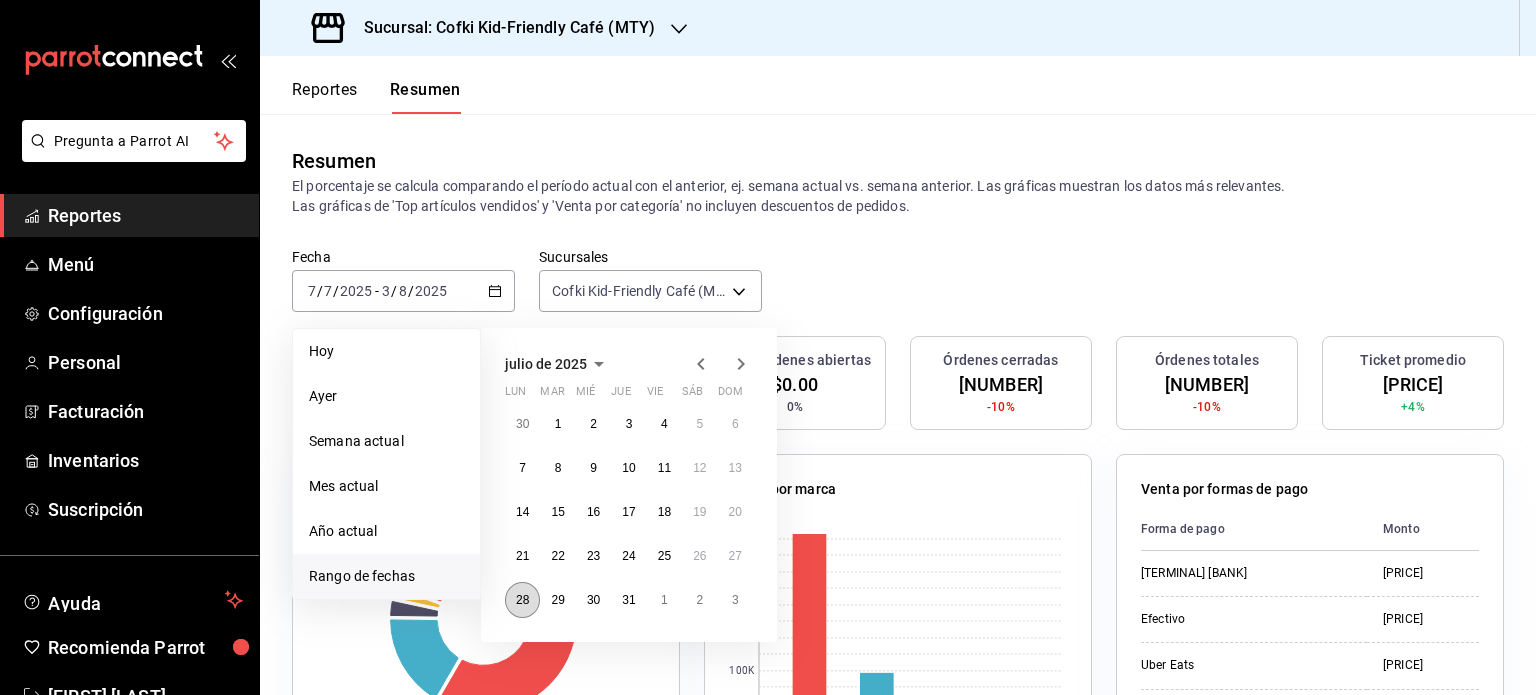 click on "28" at bounding box center [522, 600] 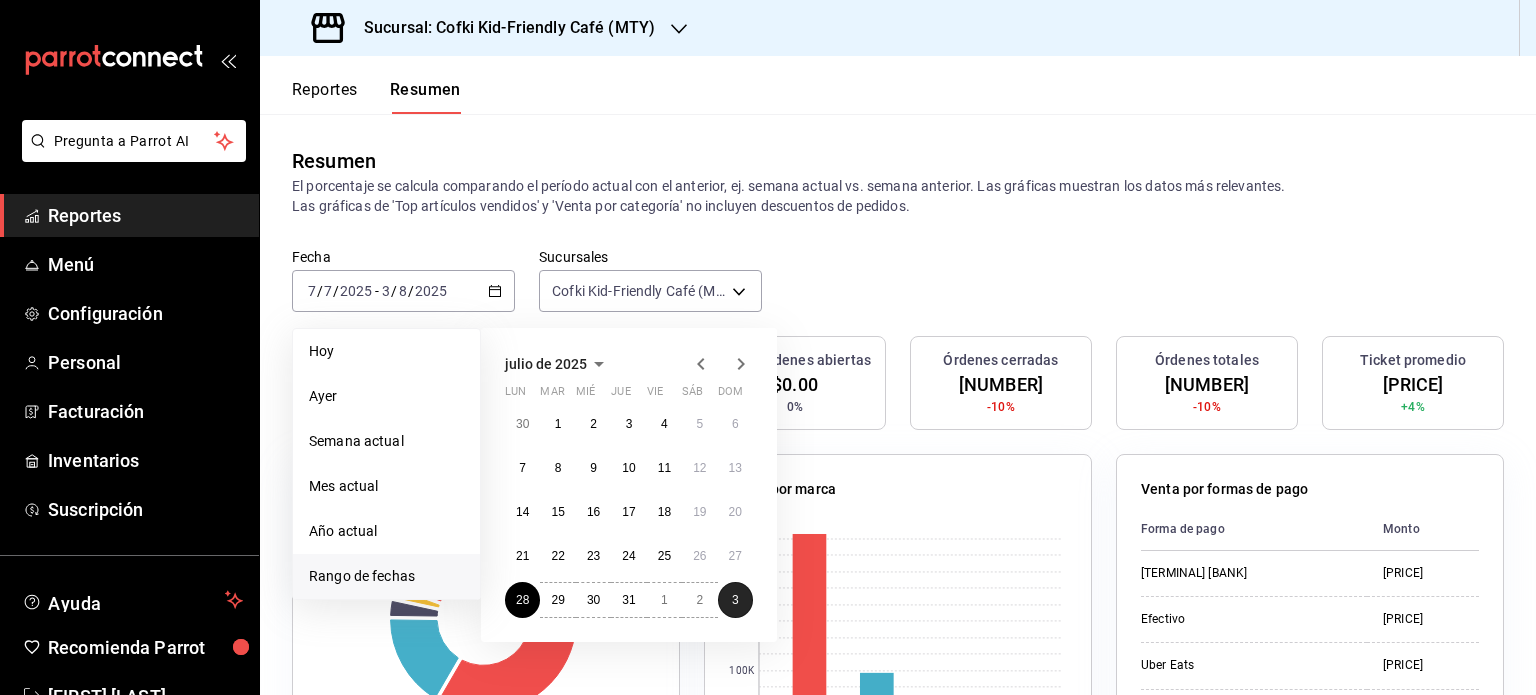 click on "3" at bounding box center [735, 600] 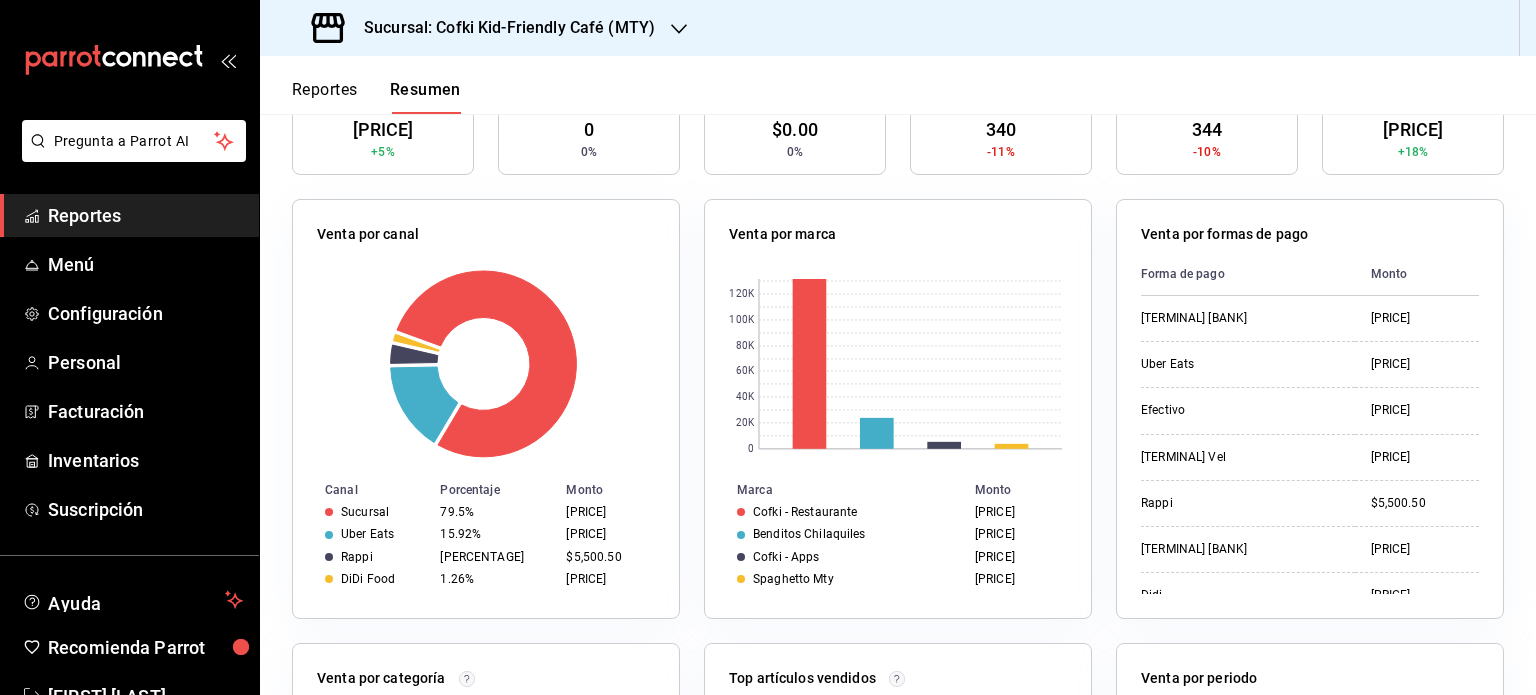 scroll, scrollTop: 256, scrollLeft: 0, axis: vertical 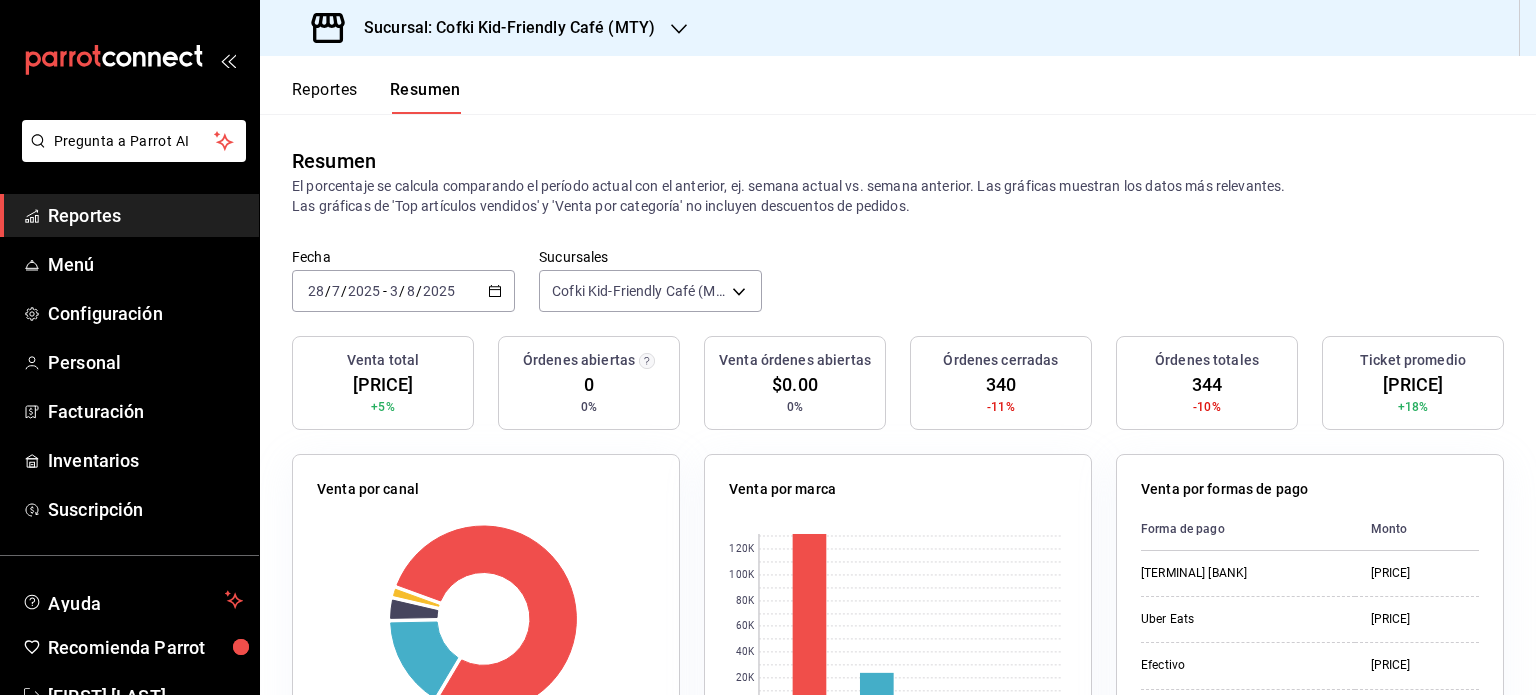 click on "Reportes" at bounding box center [325, 97] 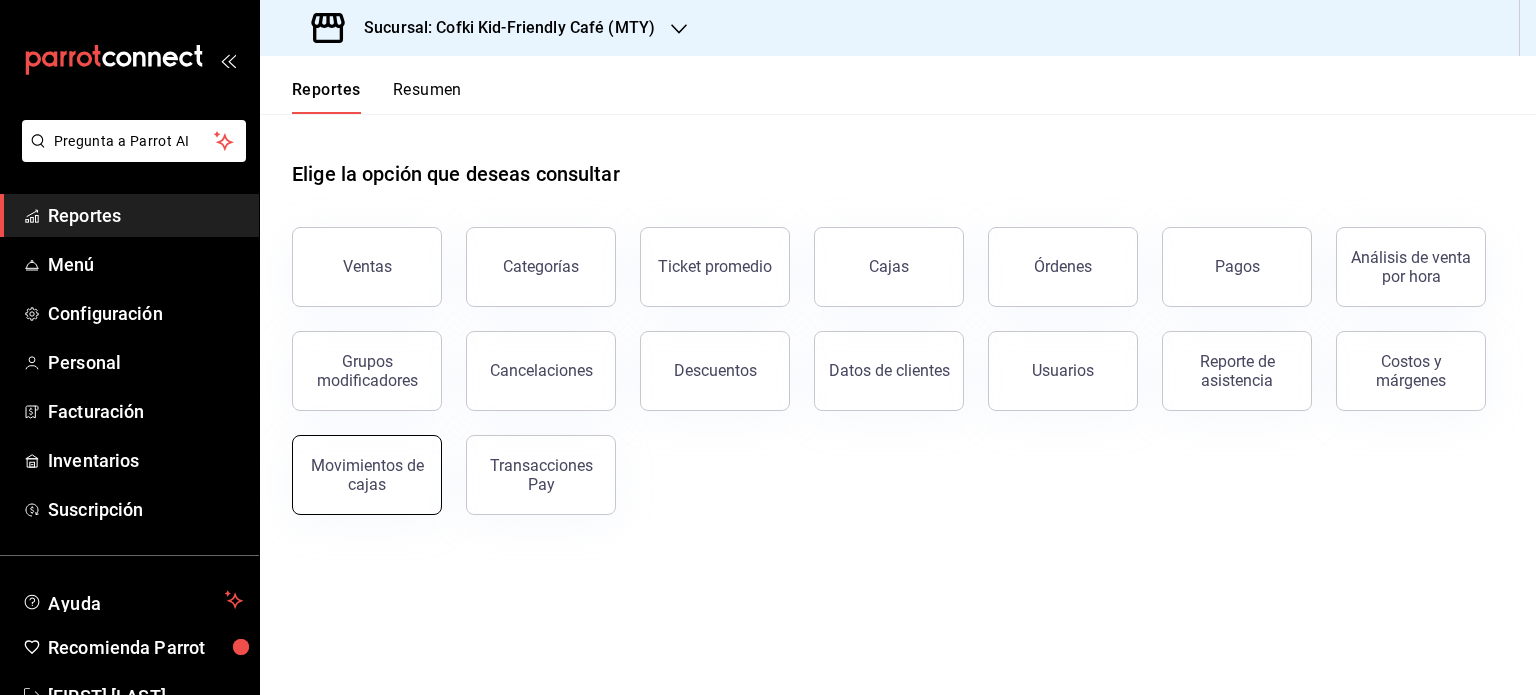 click on "Movimientos de cajas" at bounding box center (367, 475) 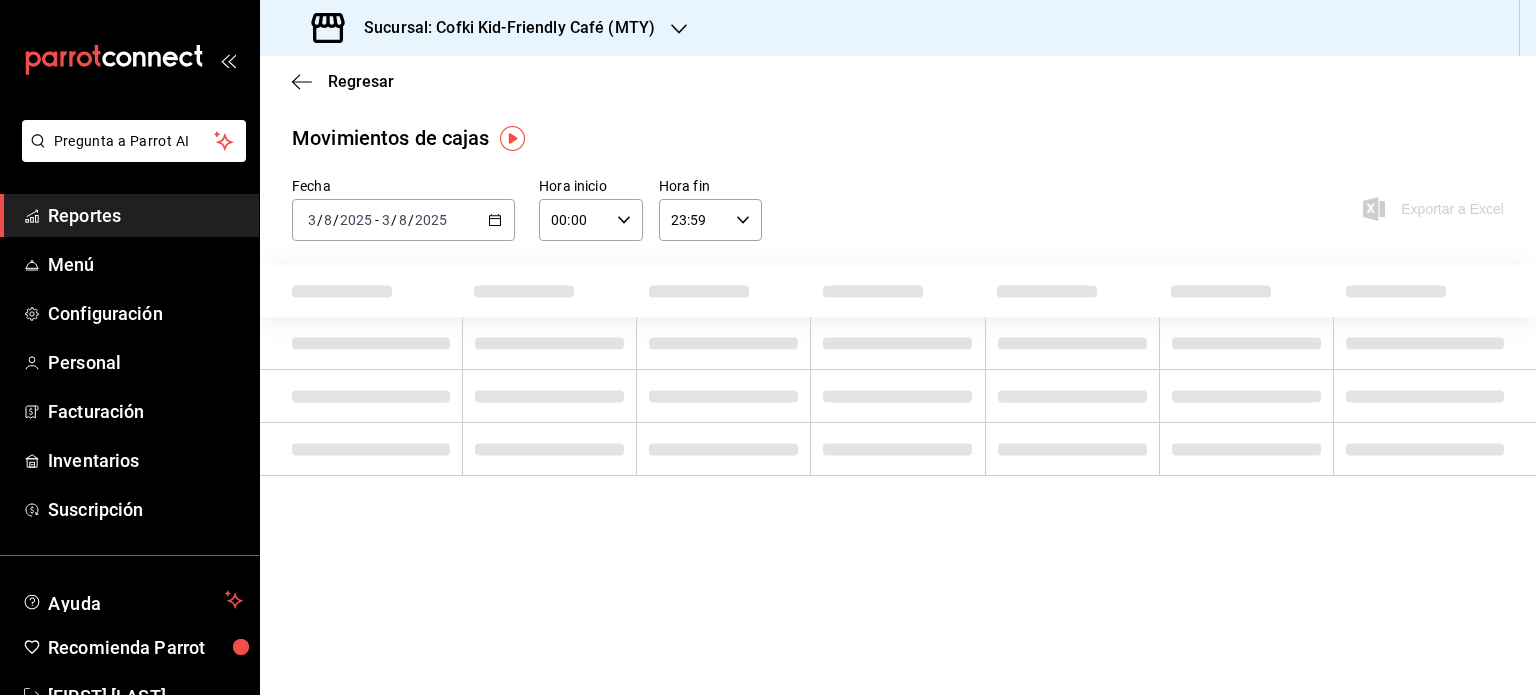 click 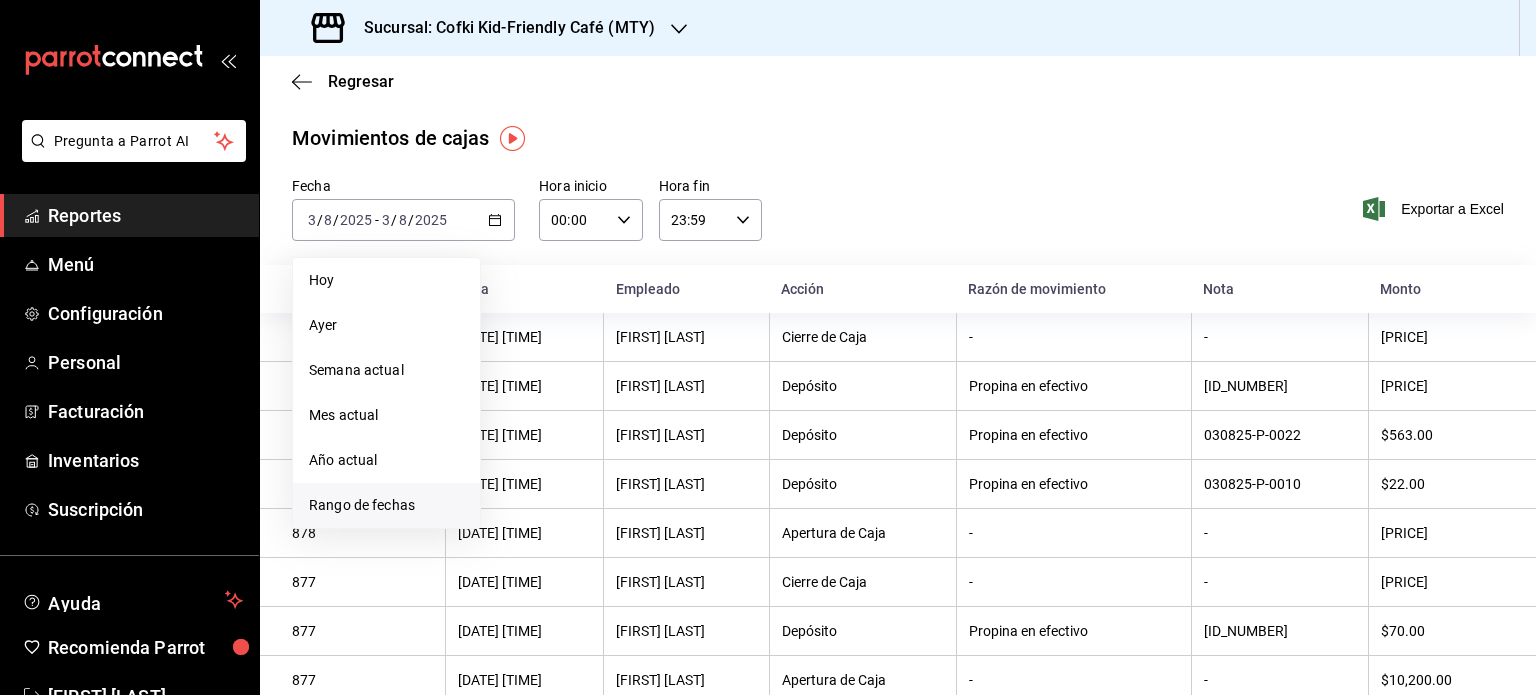 click on "Rango de fechas" at bounding box center (386, 505) 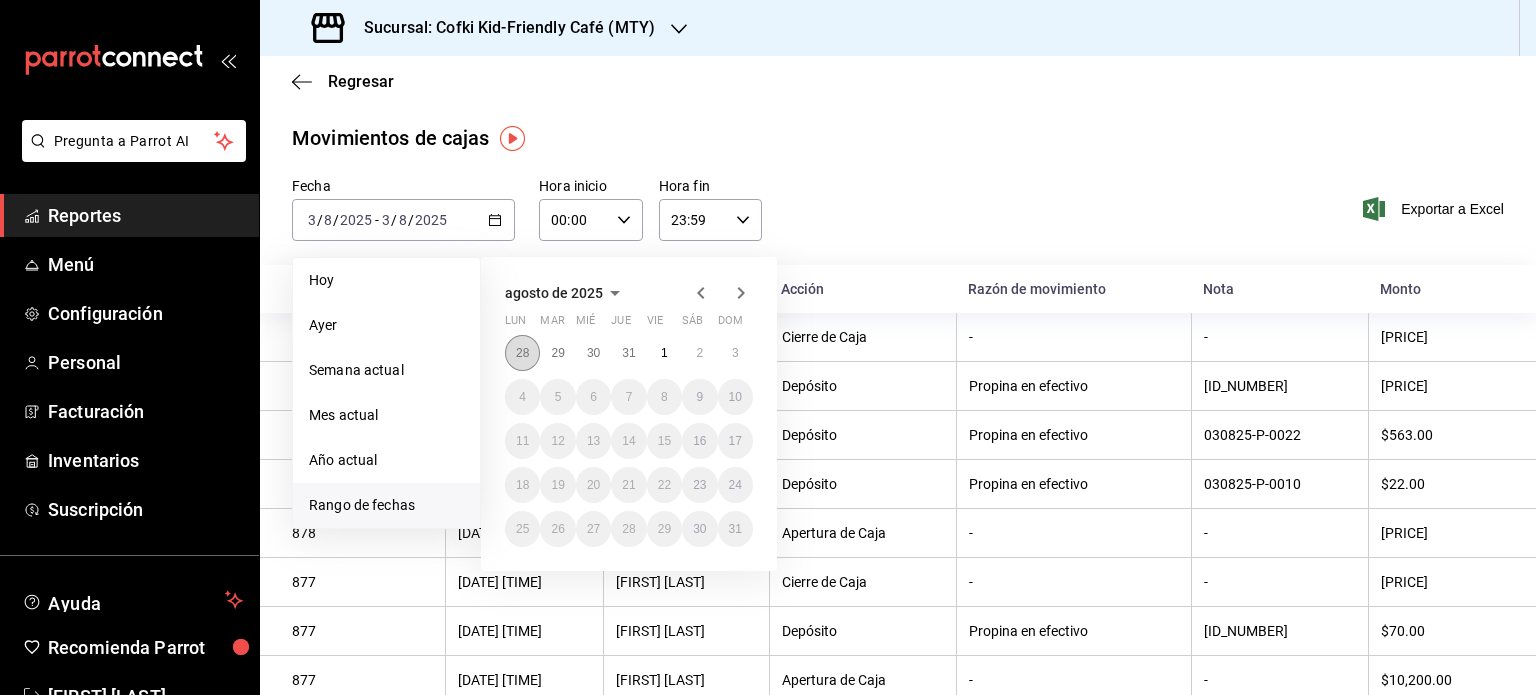 click on "28" at bounding box center [522, 353] 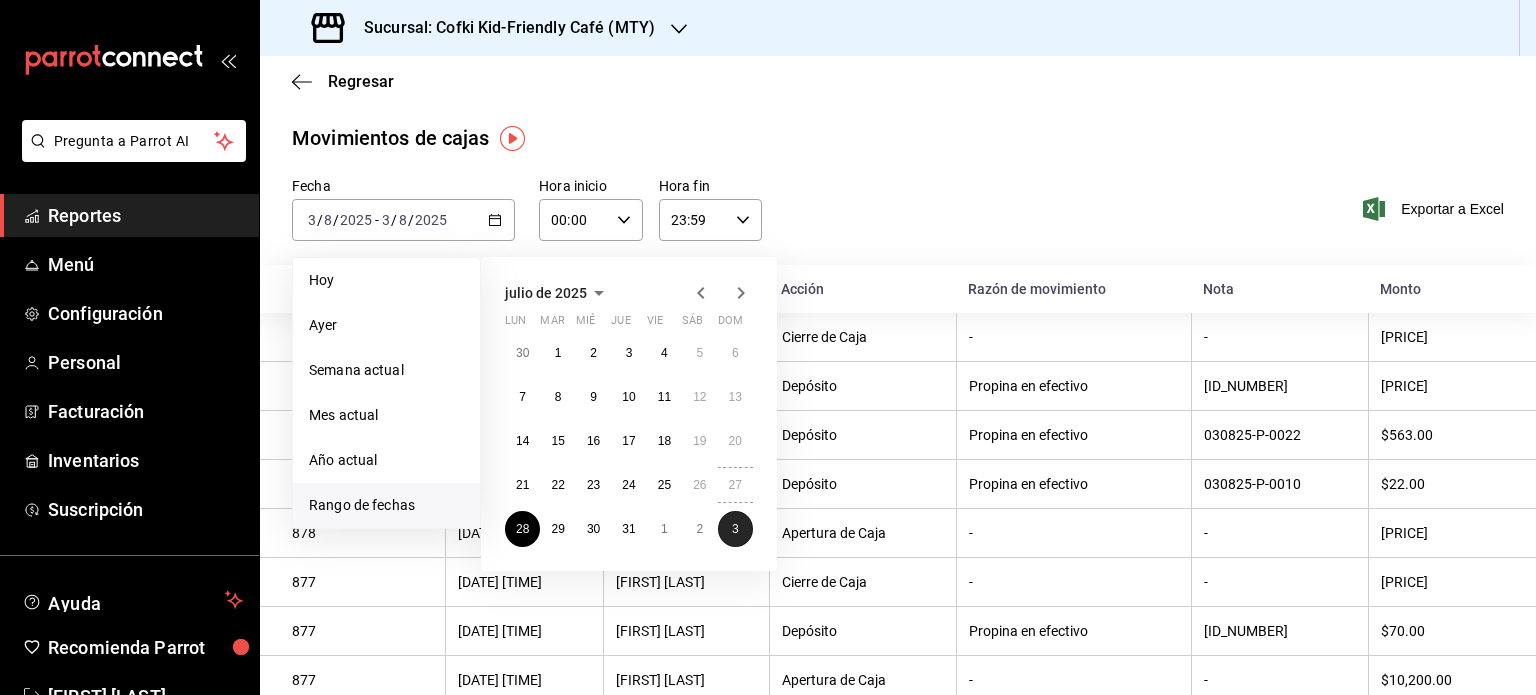 click on "3" at bounding box center (735, 529) 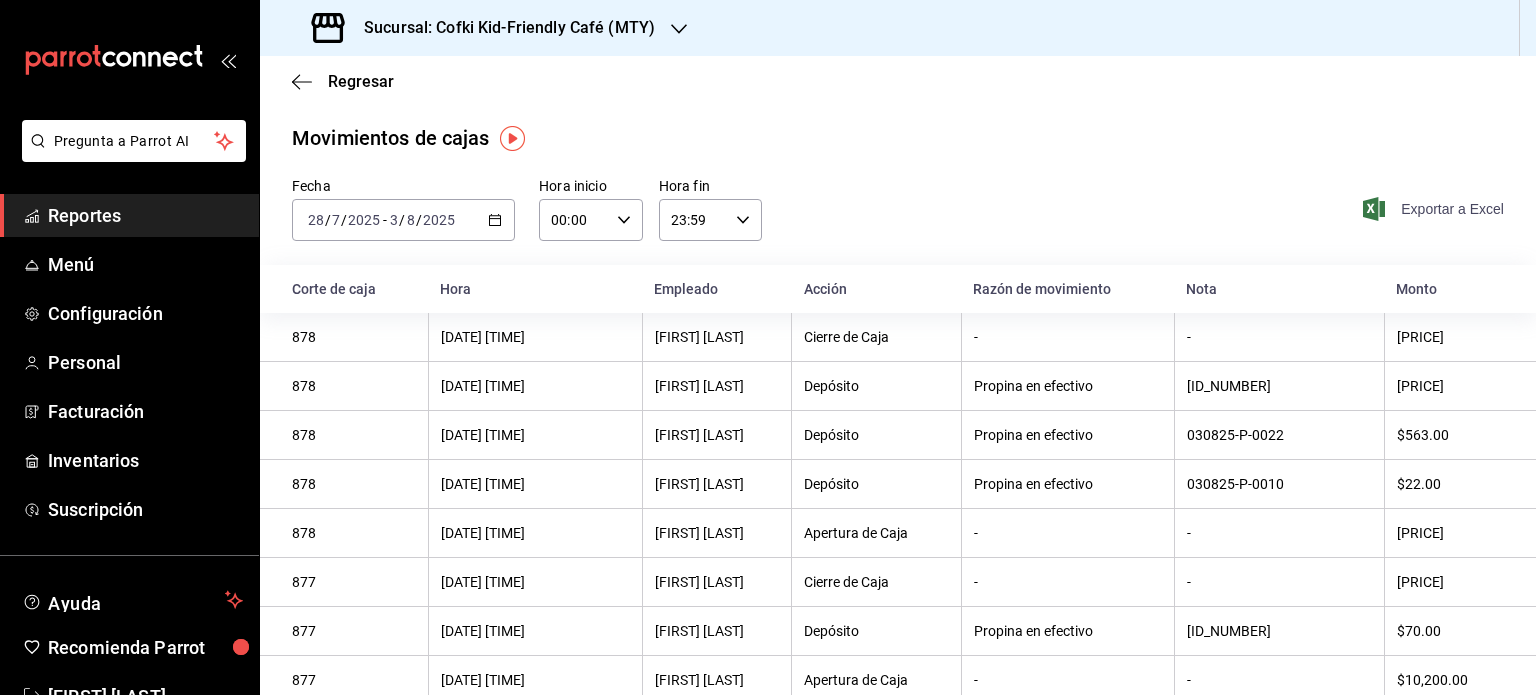 click on "Exportar a Excel" at bounding box center (1435, 209) 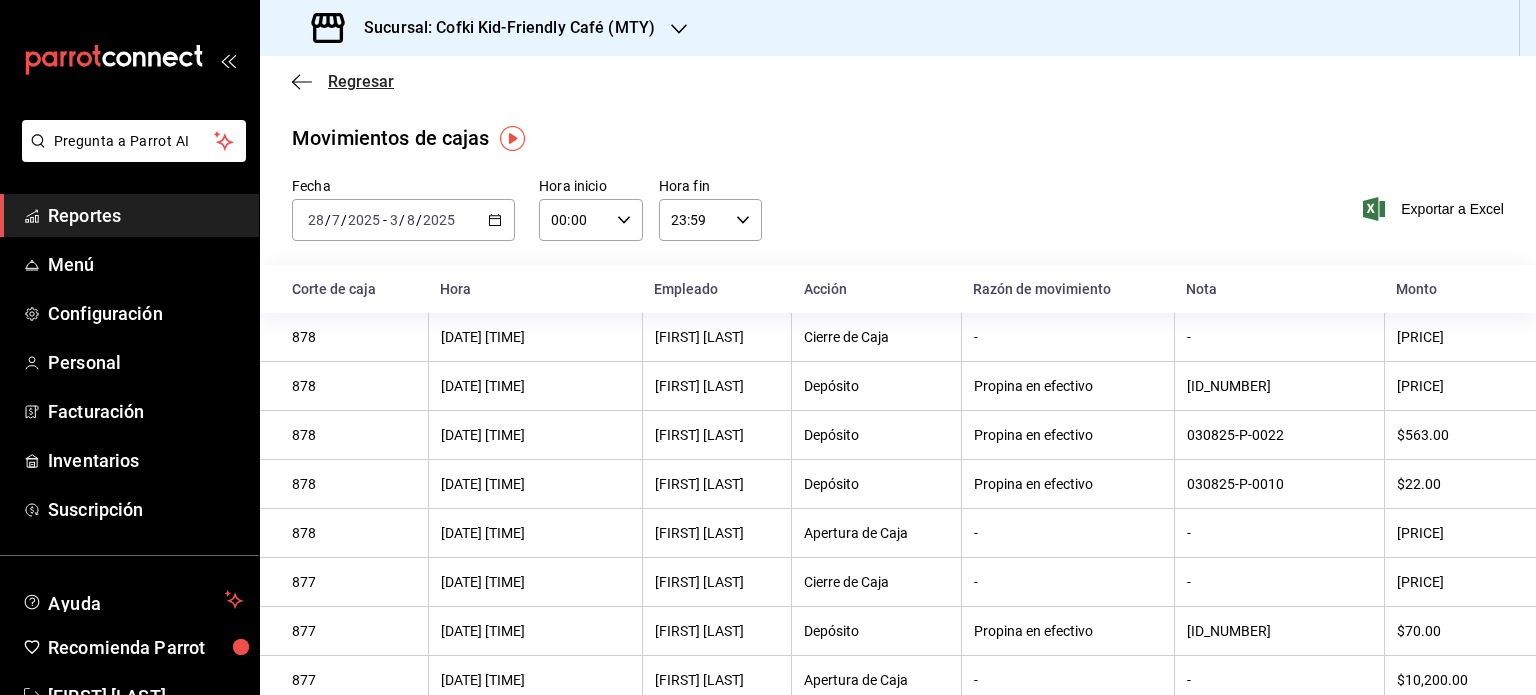 click 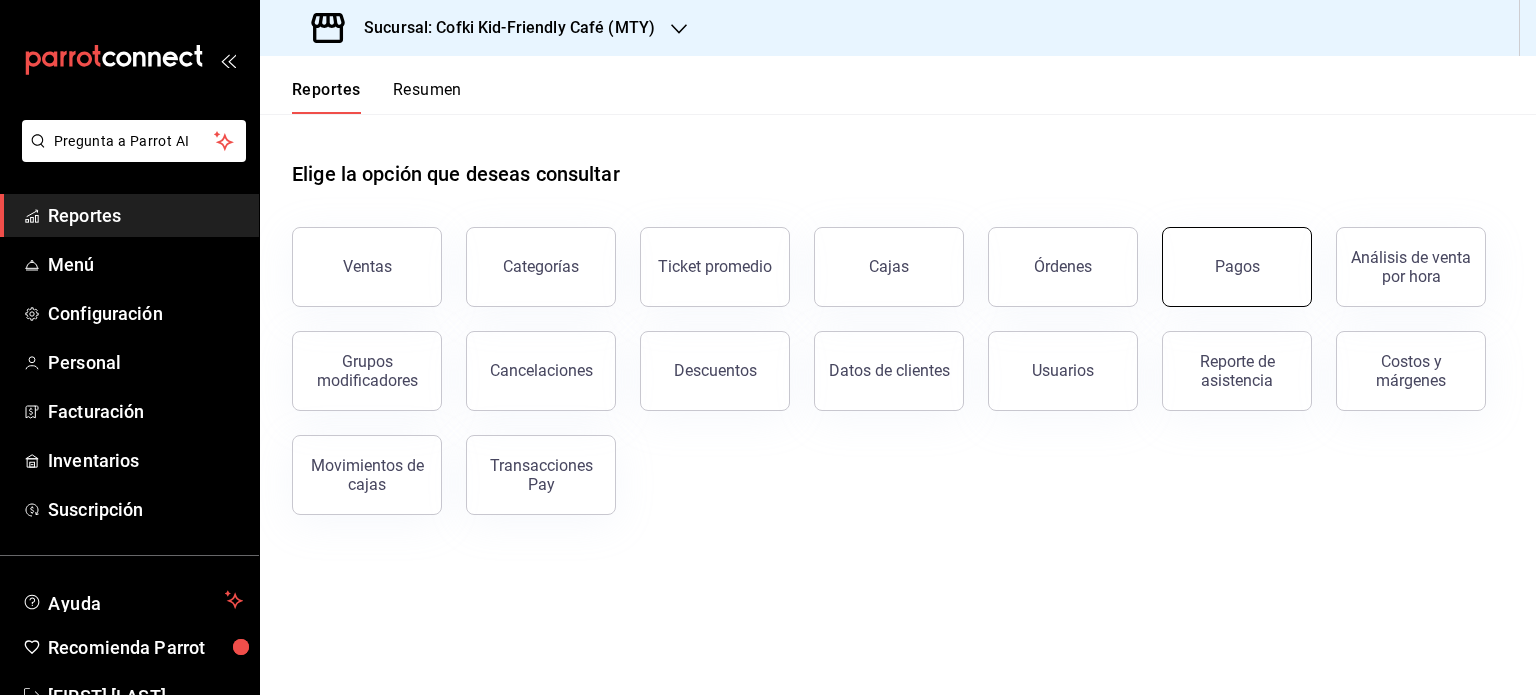 click on "Pagos" at bounding box center (1237, 267) 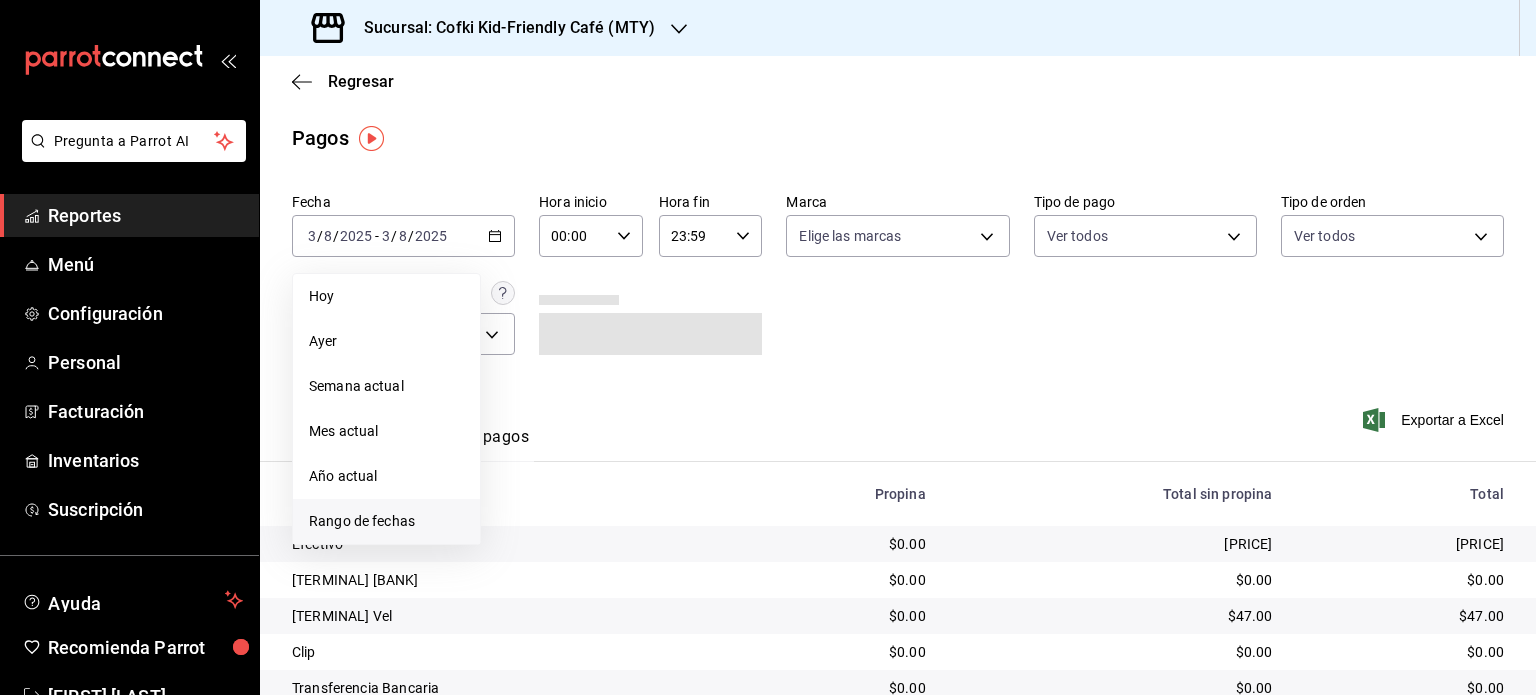 click on "Rango de fechas" at bounding box center [386, 521] 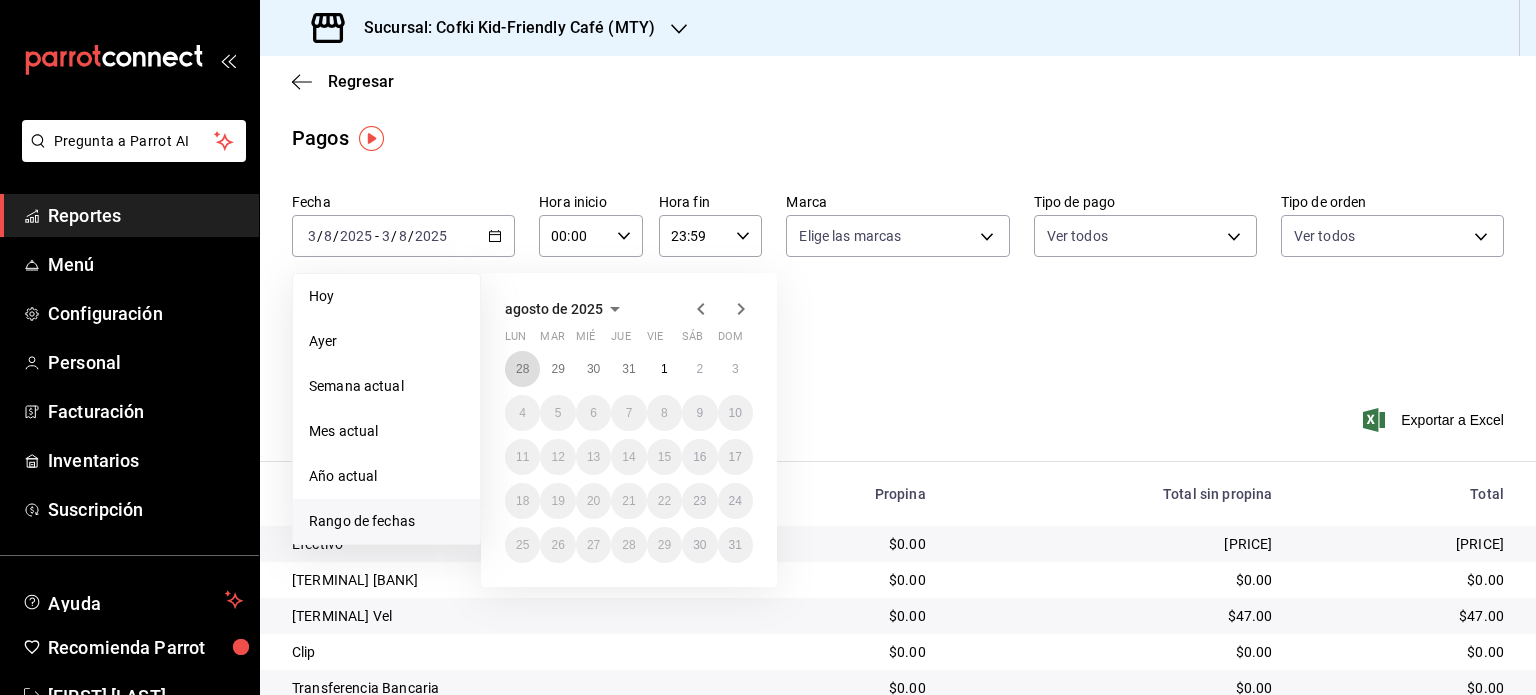 click on "28" at bounding box center (522, 369) 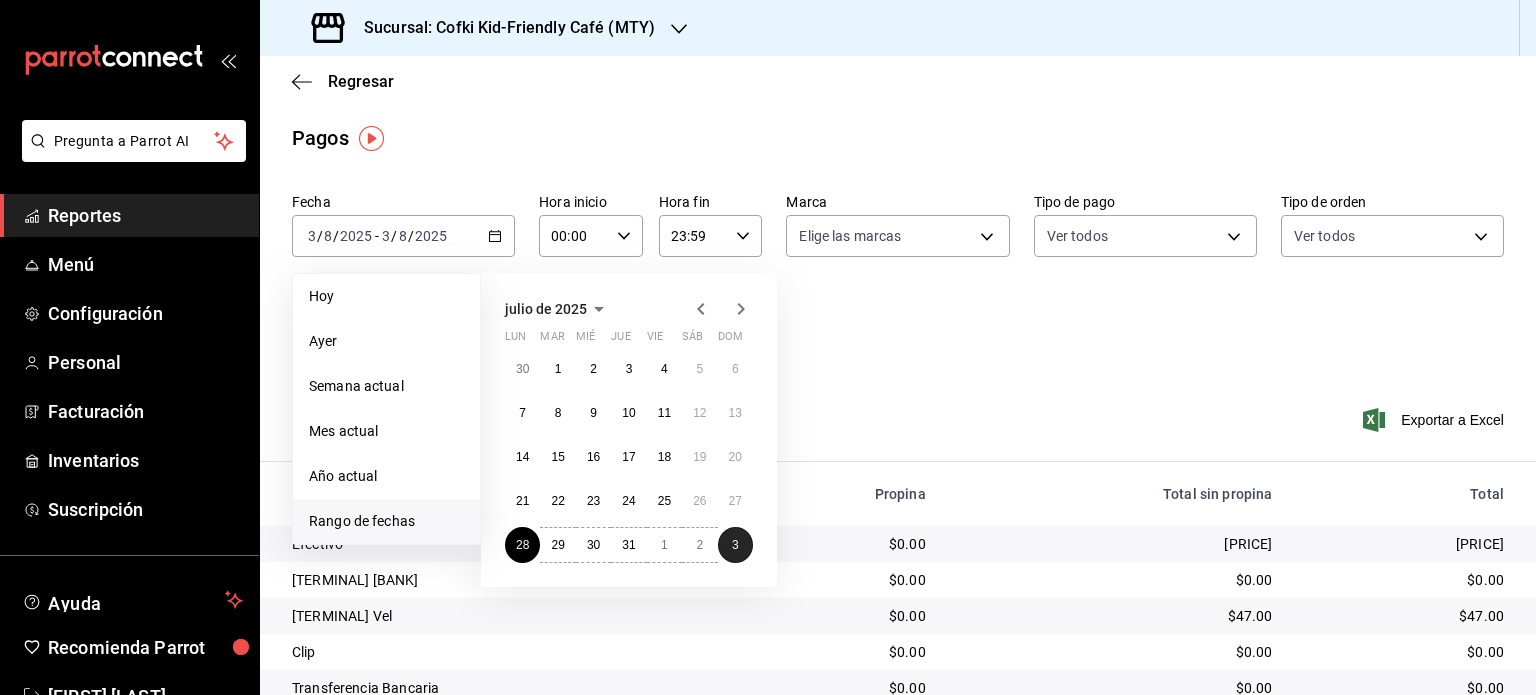 click on "3" at bounding box center (735, 545) 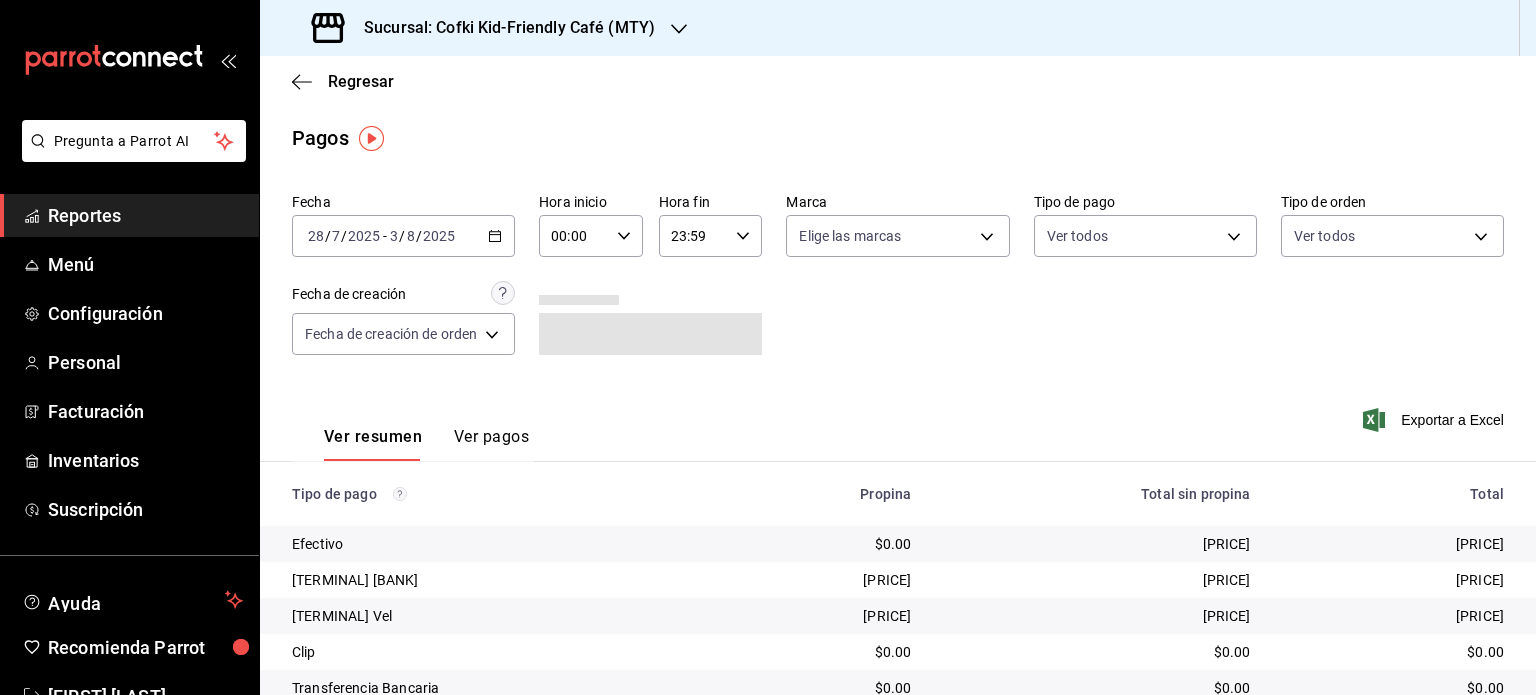 click on "Exportar a Excel" at bounding box center [1435, 420] 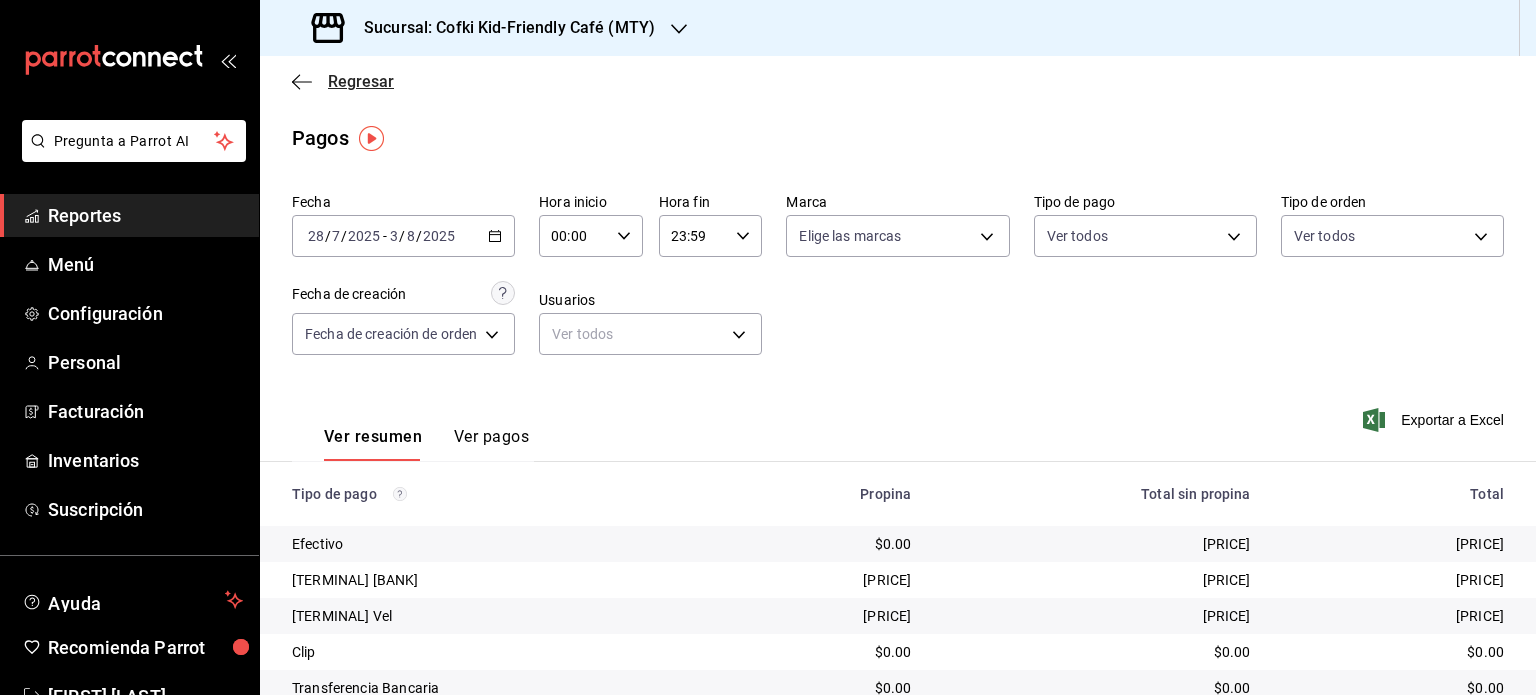 click 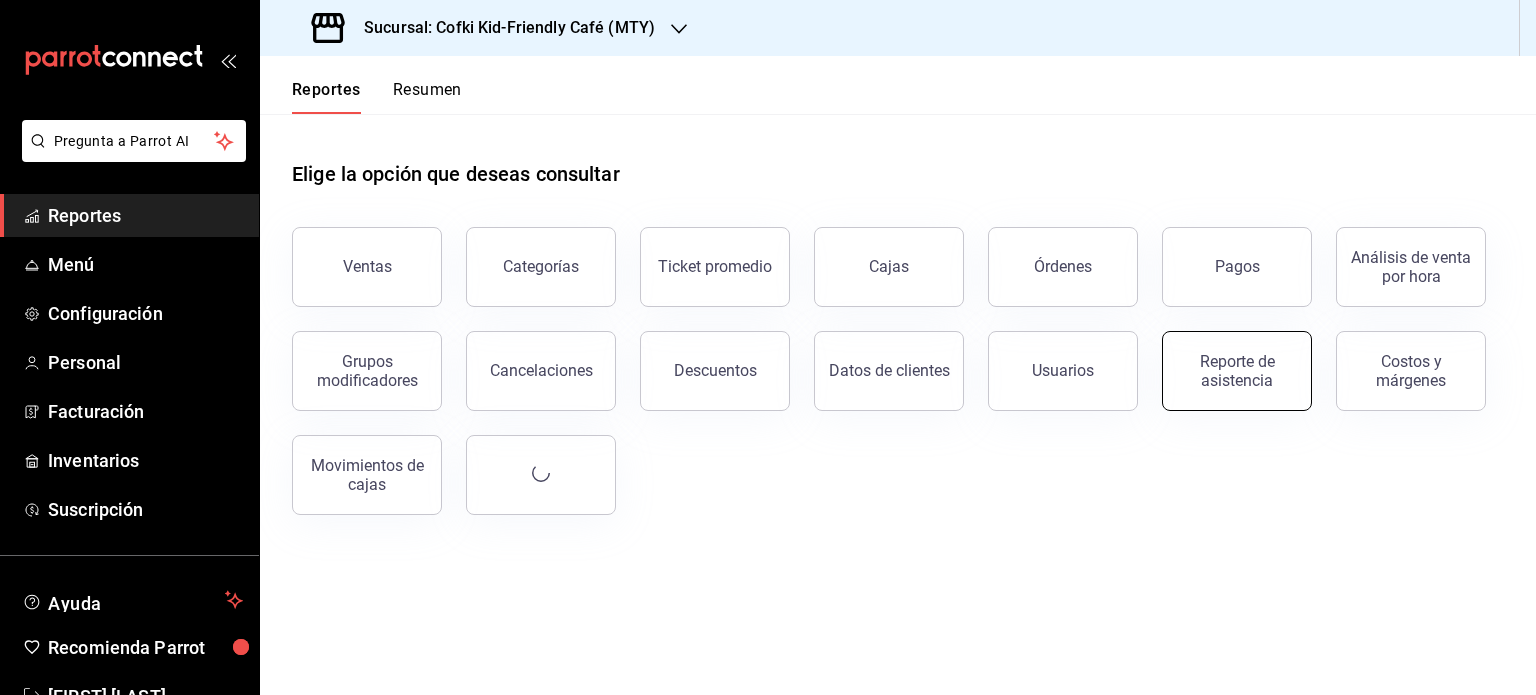 click on "Reporte de asistencia" at bounding box center [1237, 371] 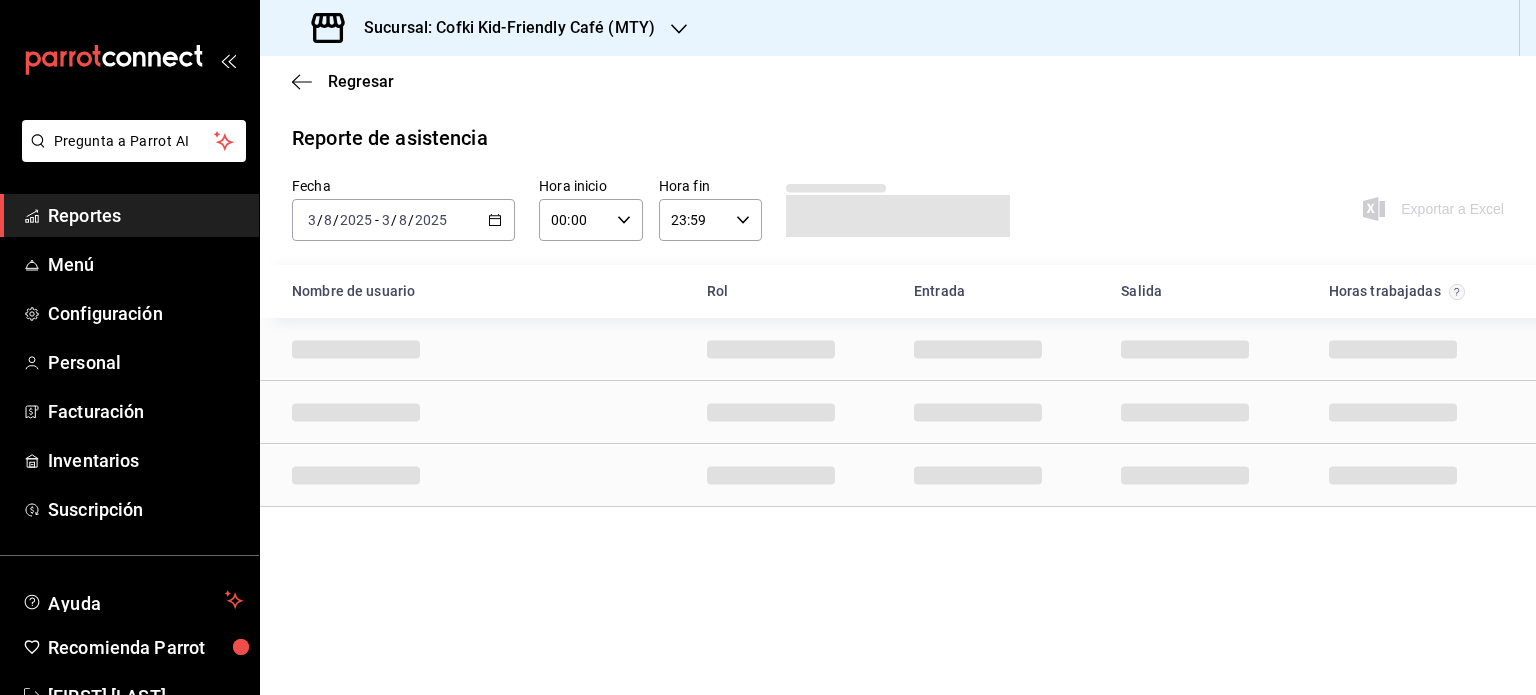 click on "2025-08-03 3 / 8 / 2025 - 2025-08-03 3 / 8 / 2025" at bounding box center [403, 220] 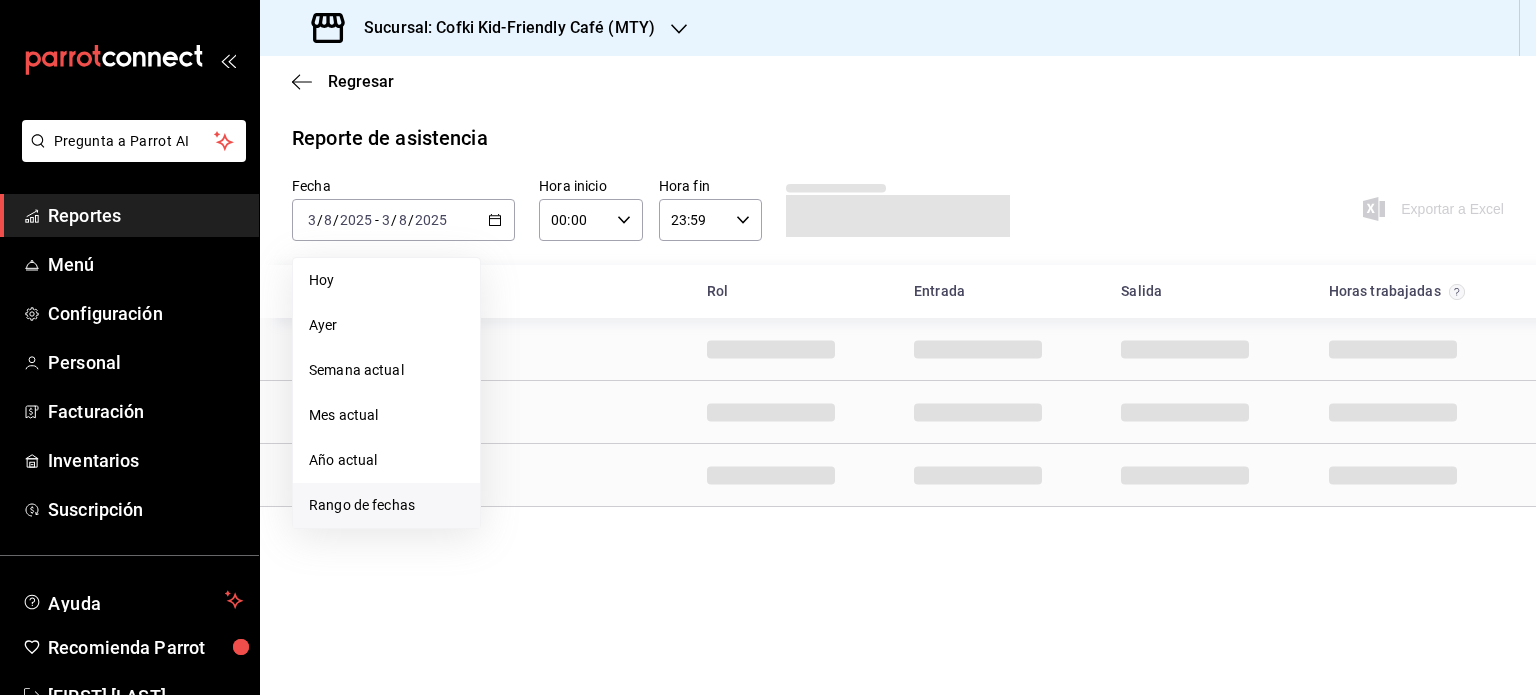click on "Rango de fechas" at bounding box center [386, 505] 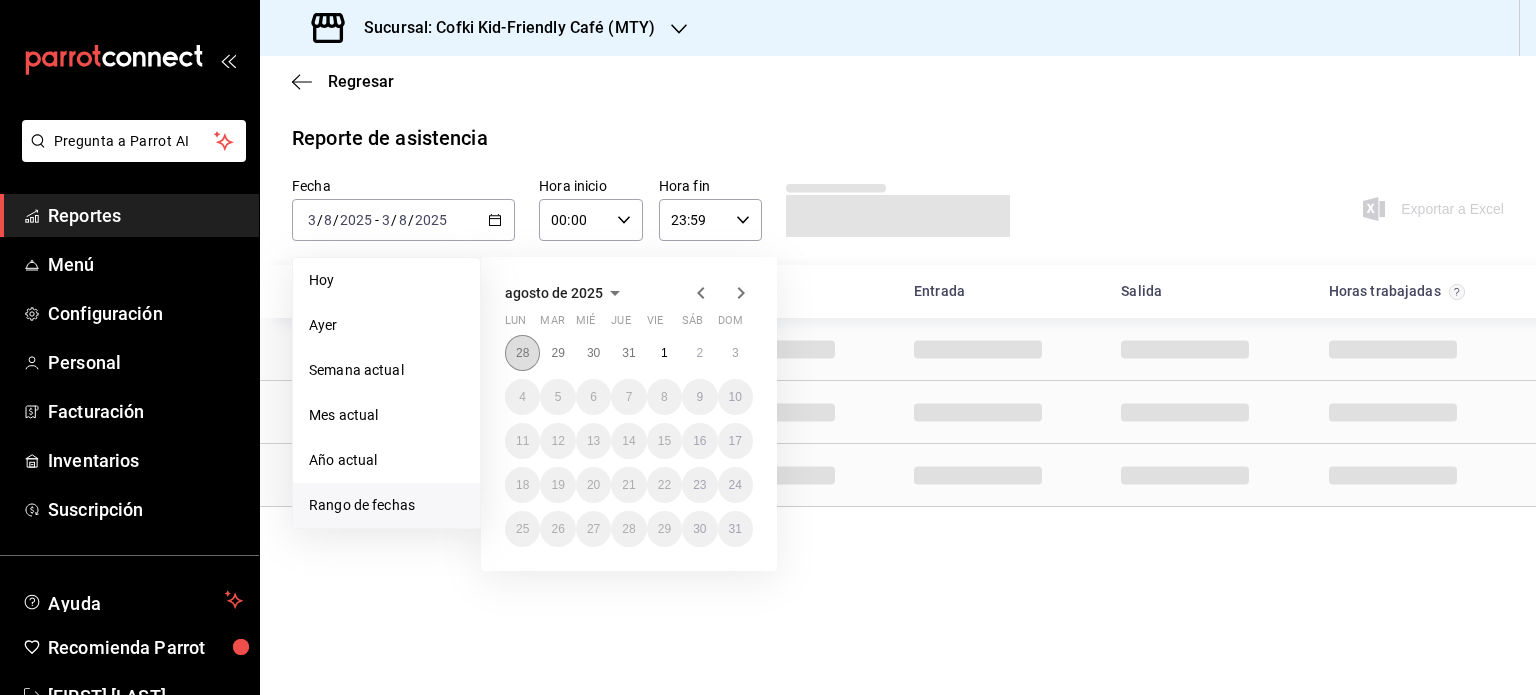 click on "28" at bounding box center (522, 353) 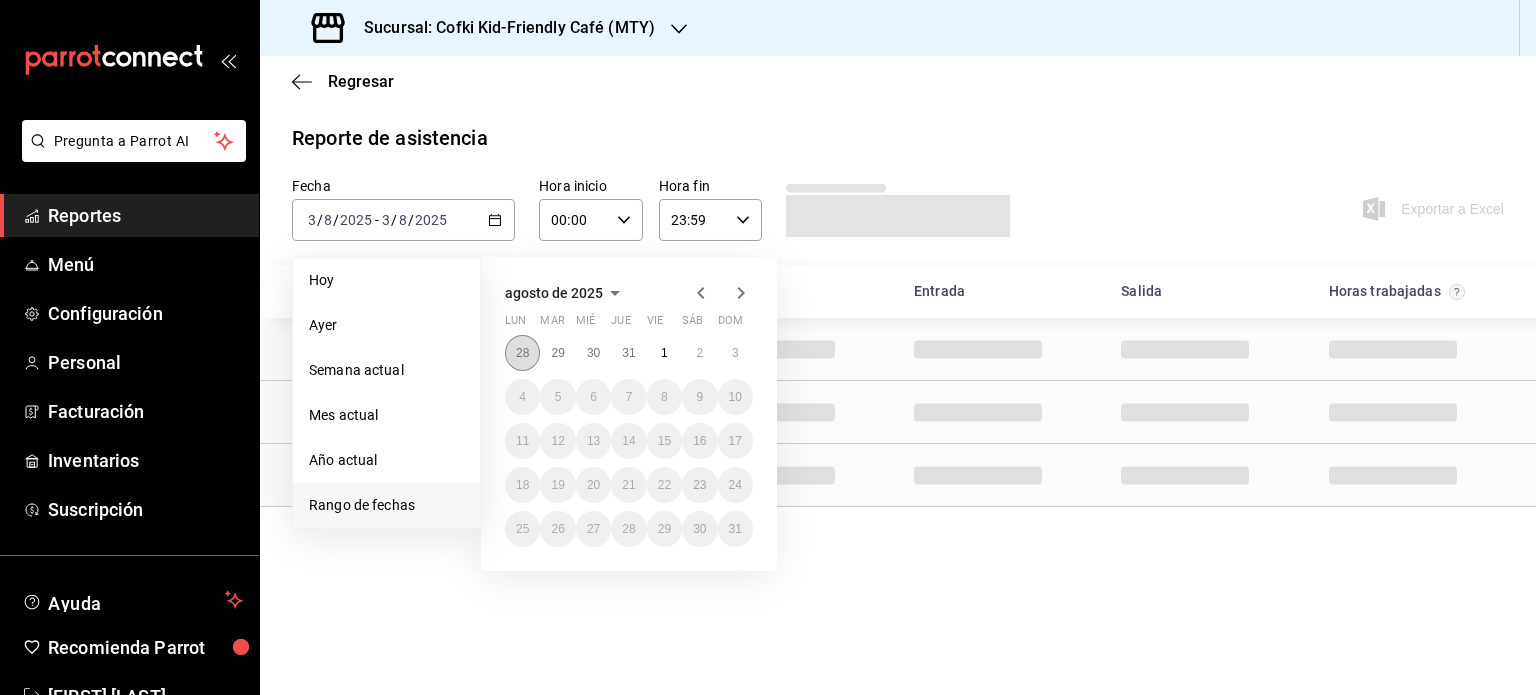 click on "28" at bounding box center [522, 353] 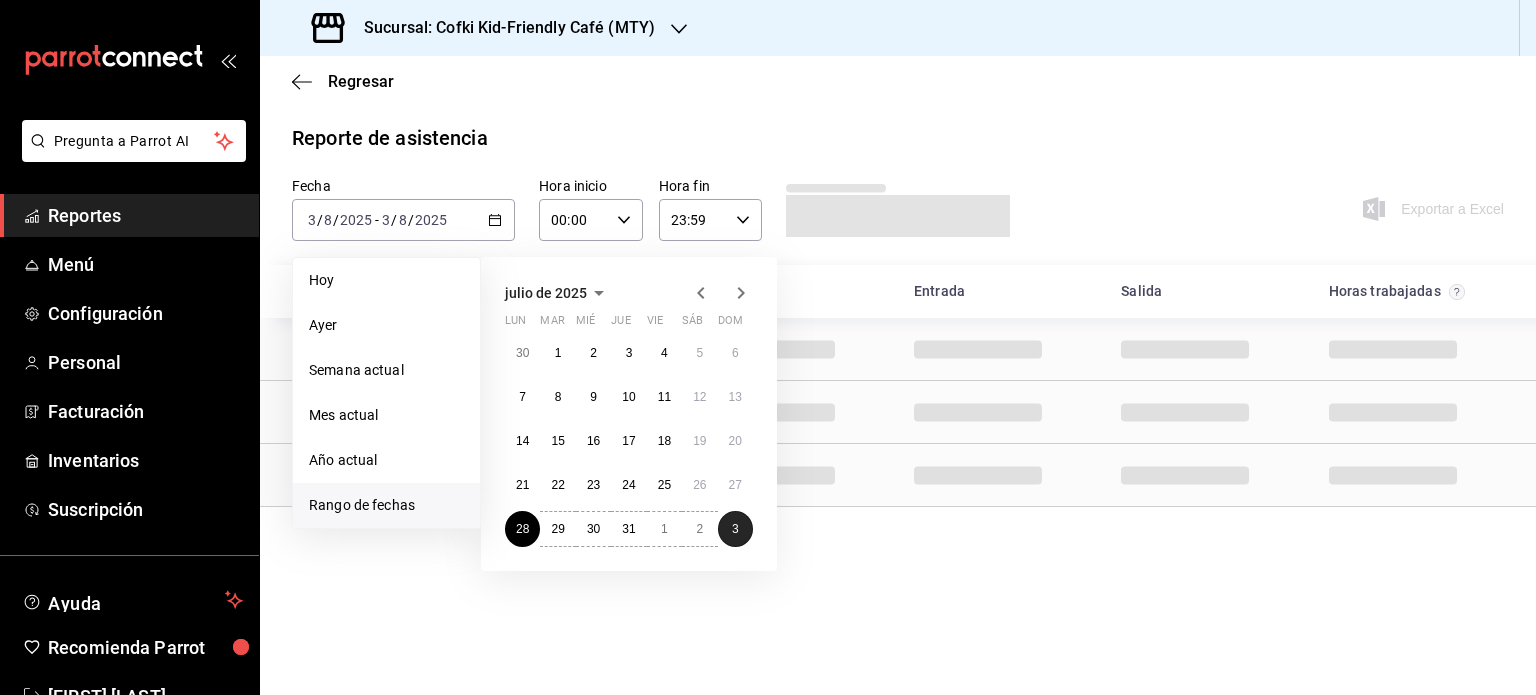 click on "3" at bounding box center (735, 529) 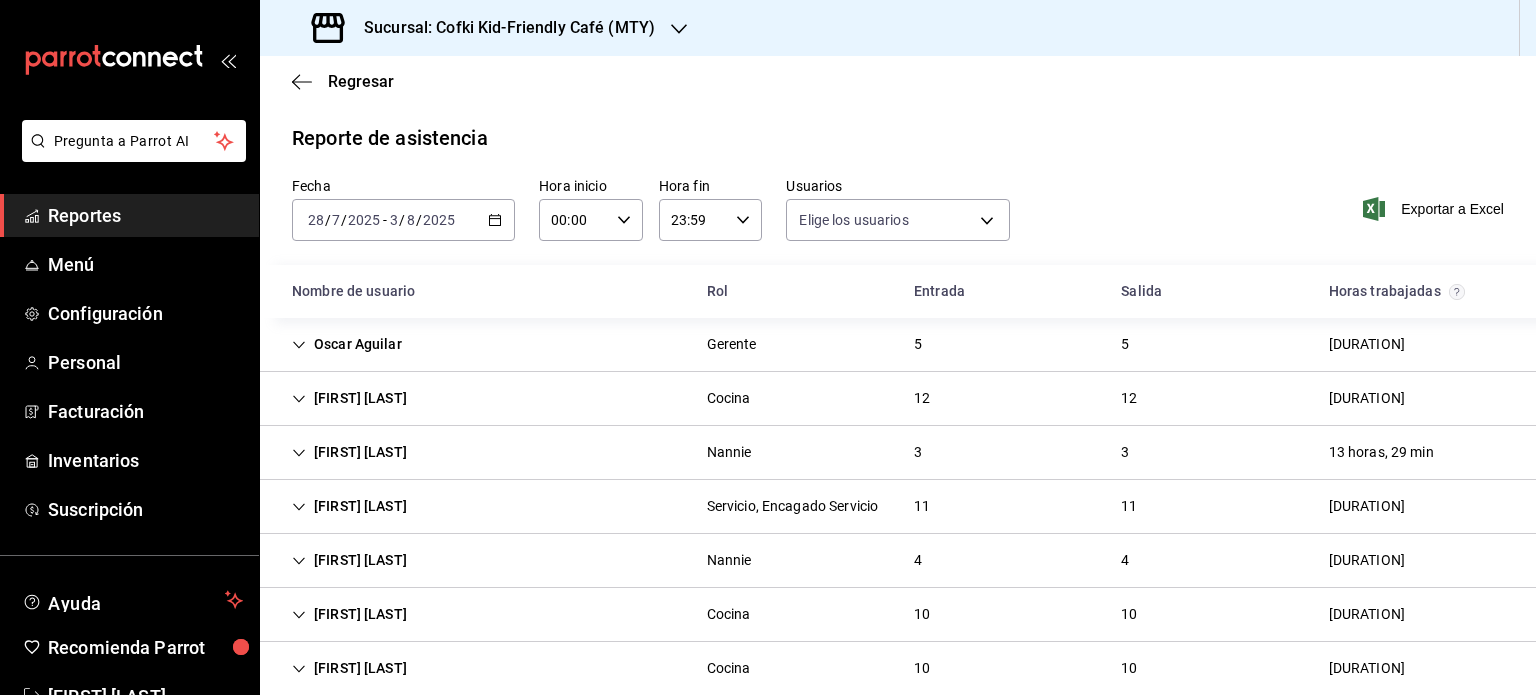 type on "[UUID],[UUID],[UUID],[UUID],[UUID],[UUID],[UUID],[UUID],[UUID],[UUID],[UUID],[UUID],[UUID],[UUID],[UUID],[UUID],[UUID],[UUID],[UUID],[UUID],[UUID],[UUID],[UUID],[UUID],[UUID],[UUID],[UUID],[UUID]" 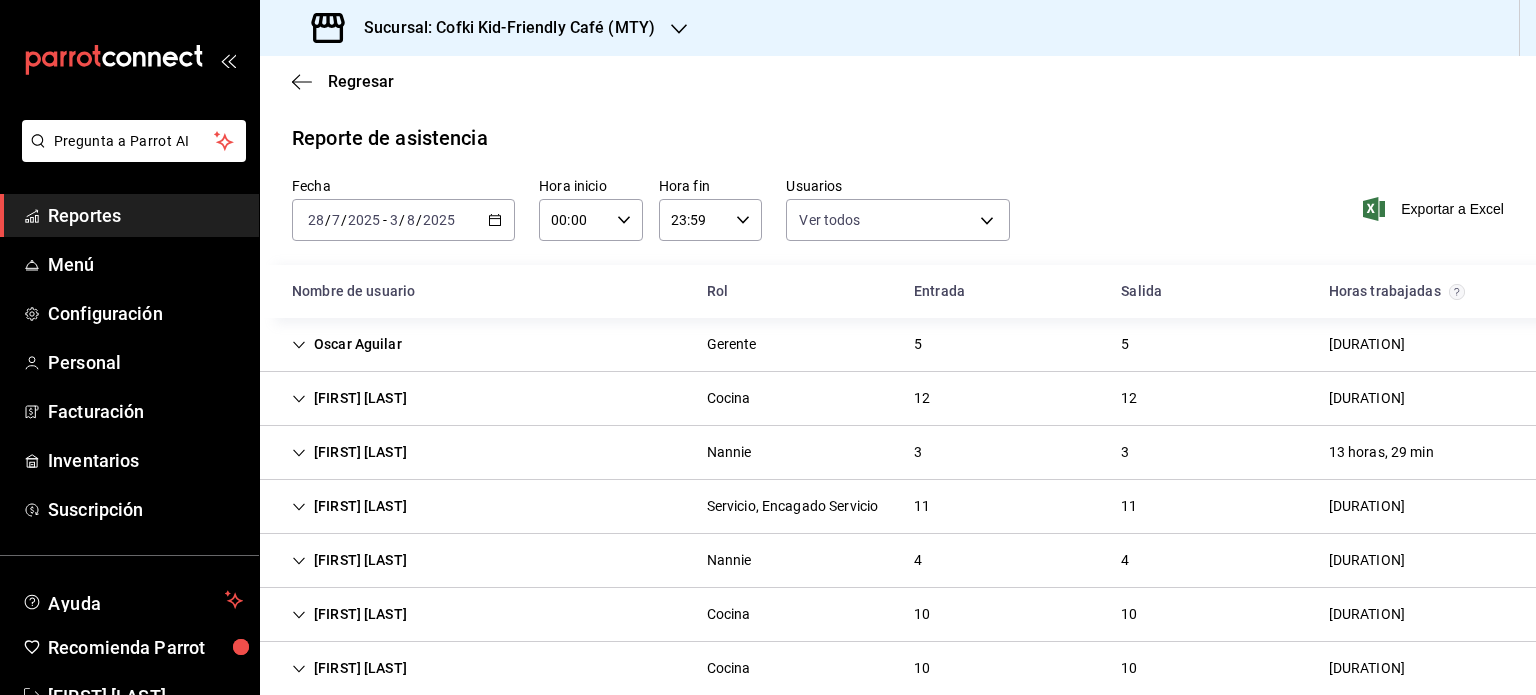 click on "[FIRST] [LAST]" at bounding box center [349, 398] 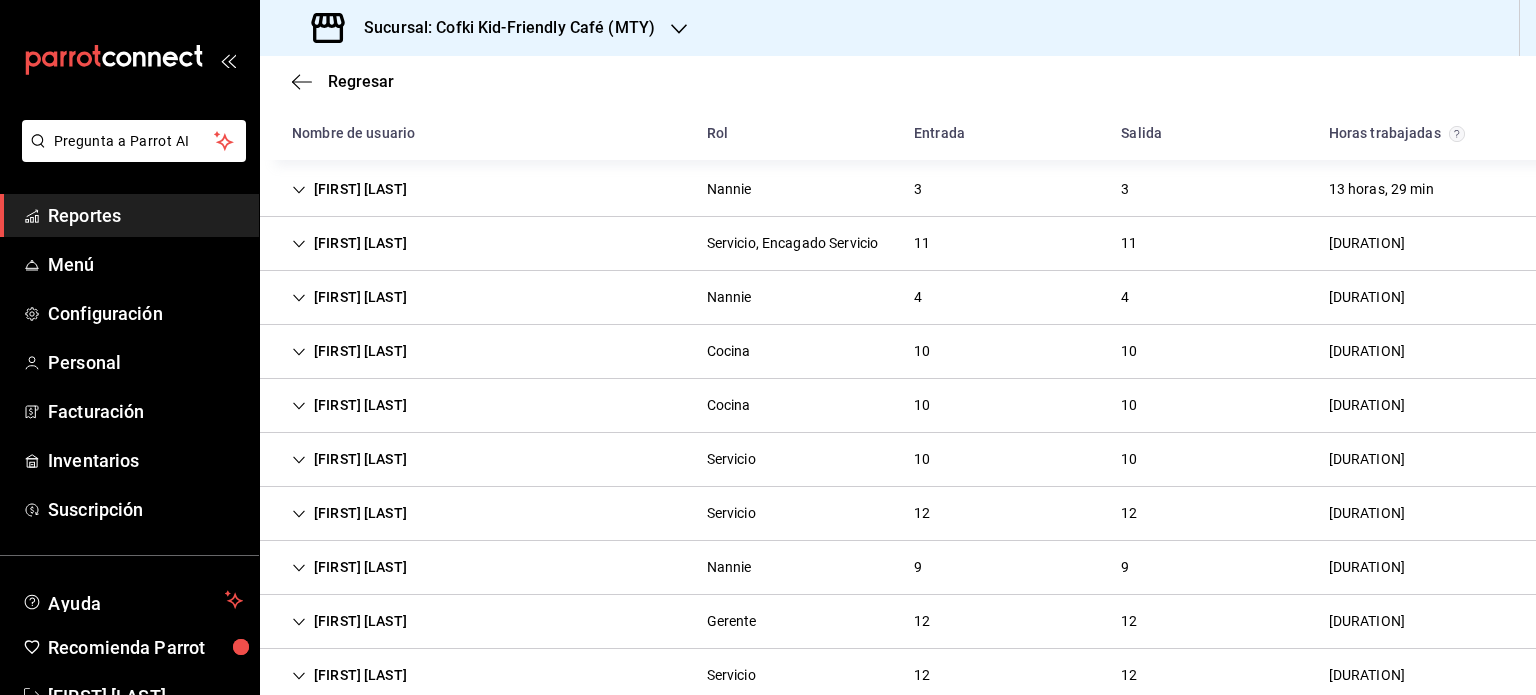 scroll, scrollTop: 1151, scrollLeft: 0, axis: vertical 